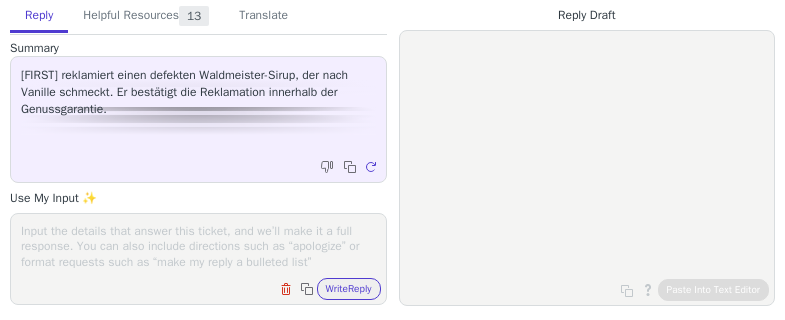 scroll, scrollTop: 0, scrollLeft: 0, axis: both 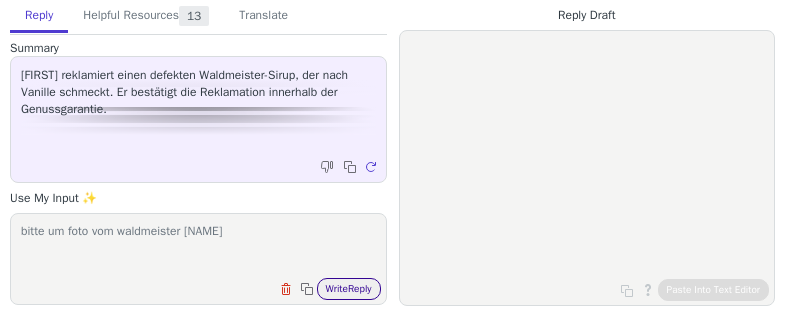 type on "bitte um foto vom waldmeister [NAME]" 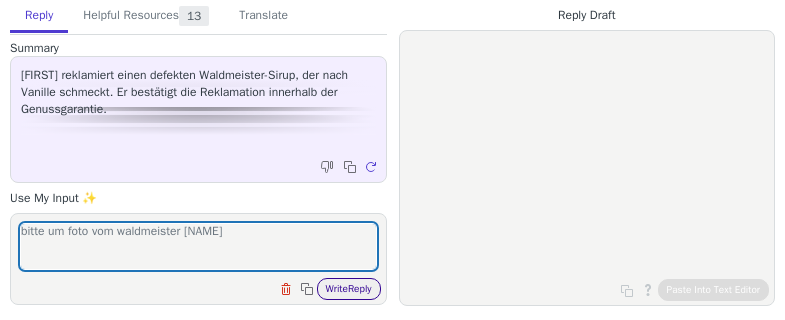 click on "Write  Reply" at bounding box center [349, 289] 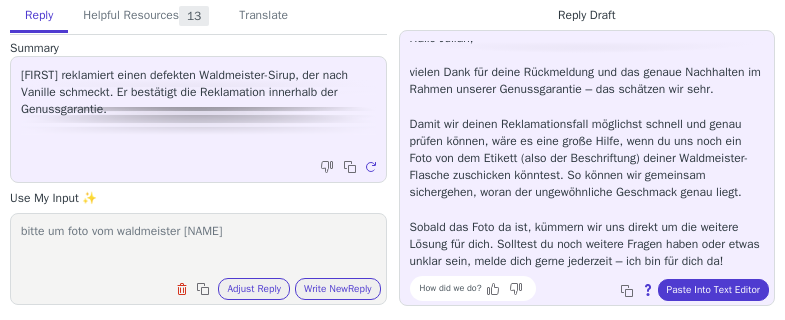 scroll, scrollTop: 62, scrollLeft: 0, axis: vertical 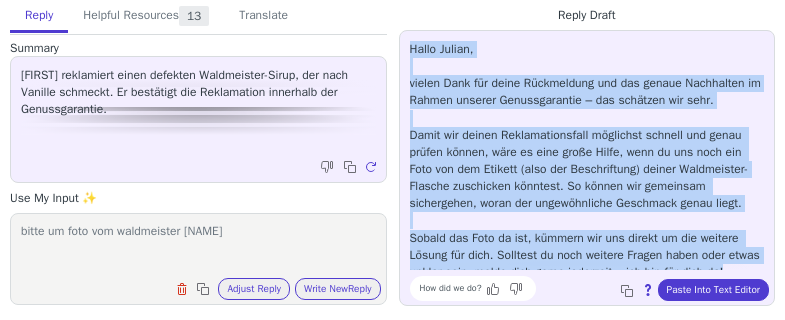 drag, startPoint x: 412, startPoint y: 260, endPoint x: 411, endPoint y: 50, distance: 210.00238 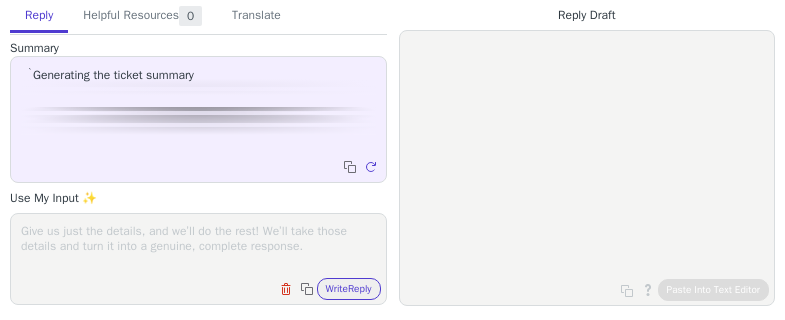 scroll, scrollTop: 0, scrollLeft: 0, axis: both 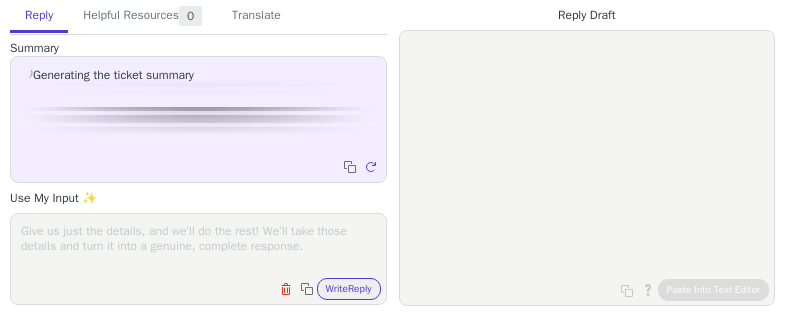 click at bounding box center [198, 246] 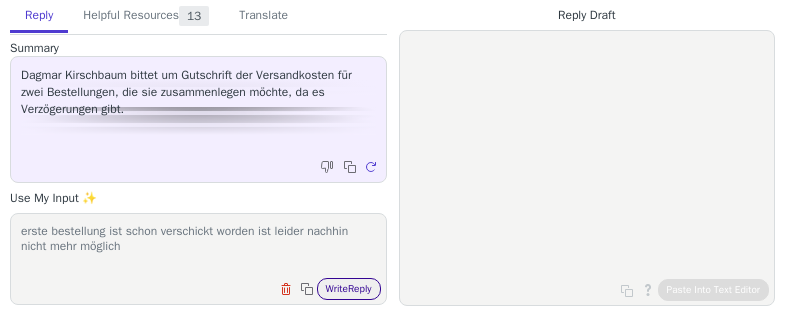 type on "erste bestellung ist schon verschickt worden ist leider nachhin nicht mehr möglich" 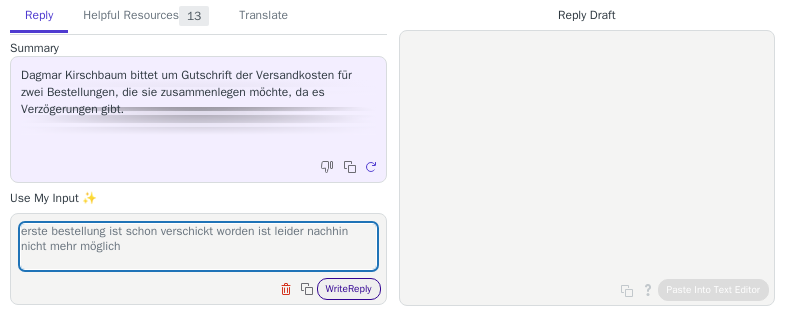 click on "Write  Reply" at bounding box center (349, 289) 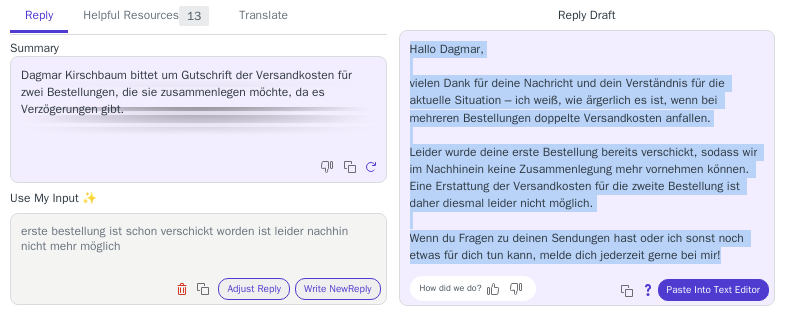 drag, startPoint x: 737, startPoint y: 257, endPoint x: 410, endPoint y: 52, distance: 385.9456 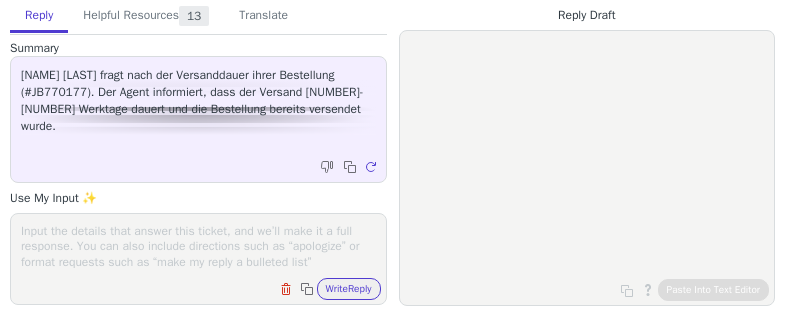 scroll, scrollTop: 0, scrollLeft: 0, axis: both 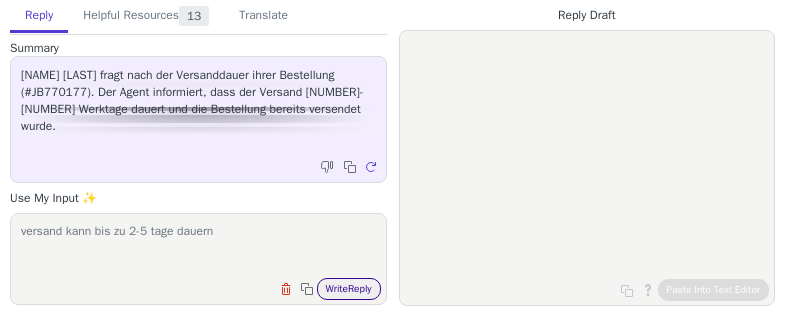 type on "versand kann bis zu 2-5 tage dauern" 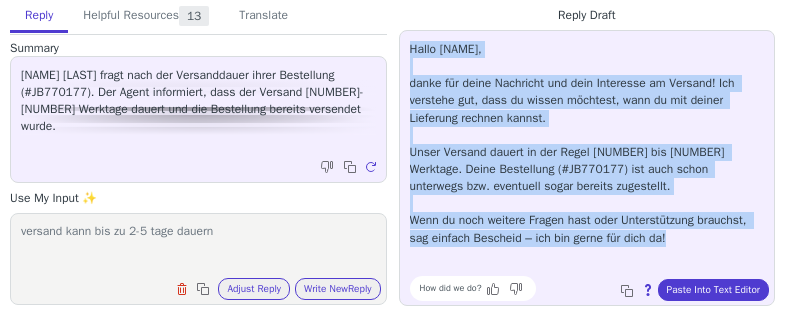 drag, startPoint x: 624, startPoint y: 238, endPoint x: 476, endPoint y: 82, distance: 215.03488 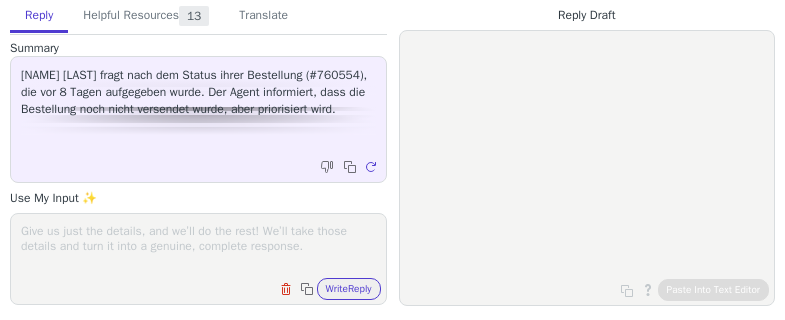 scroll, scrollTop: 0, scrollLeft: 0, axis: both 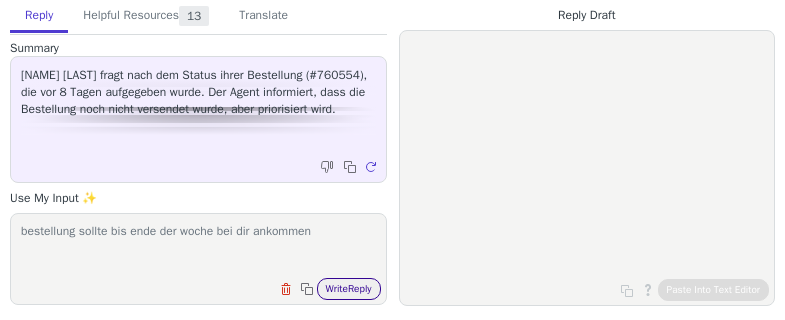 type on "bestellung sollte bis ende der woche bei dir ankommen" 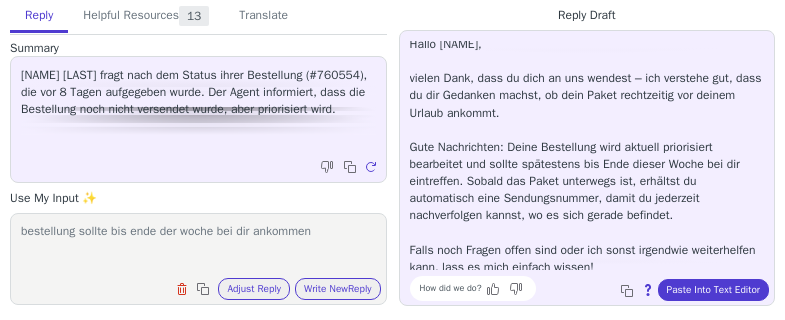 scroll, scrollTop: 11, scrollLeft: 0, axis: vertical 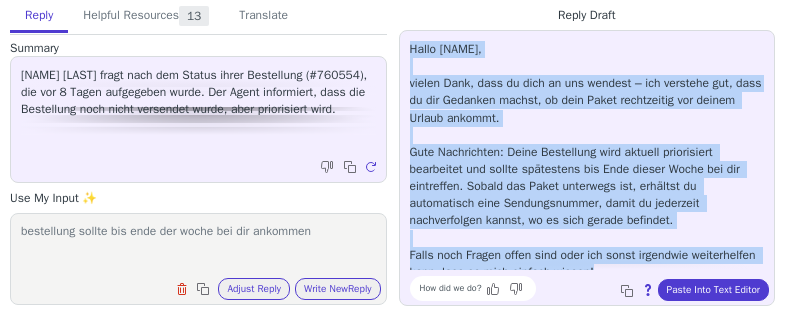 drag, startPoint x: 665, startPoint y: 258, endPoint x: 407, endPoint y: 36, distance: 340.3645 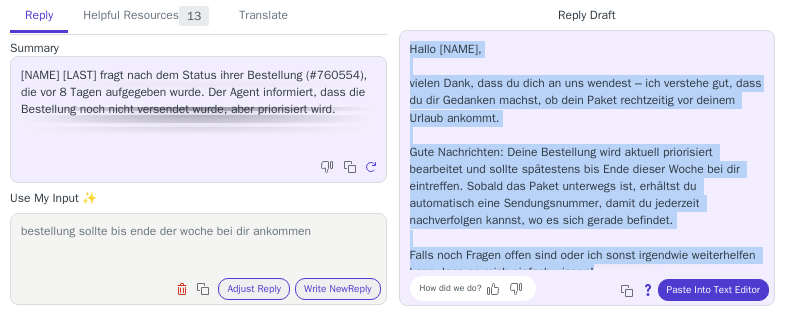 copy on "Hallo Mirka, vielen Dank, dass du dich an uns wendest – ich verstehe gut, dass du dir Gedanken machst, ob dein Paket rechtzeitig vor deinem Urlaub ankommt. Gute Nachrichten: Deine Bestellung wird aktuell priorisiert bearbeitet und sollte spätestens bis Ende dieser Woche bei dir eintreffen. Sobald das Paket unterwegs ist, erhältst du automatisch eine Sendungsnummer, damit du jederzeit nachverfolgen kannst, wo es sich gerade befindet. Falls noch Fragen offen sind oder ich sonst irgendwie weiterhelfen kann, lass es mich einfach wissen!" 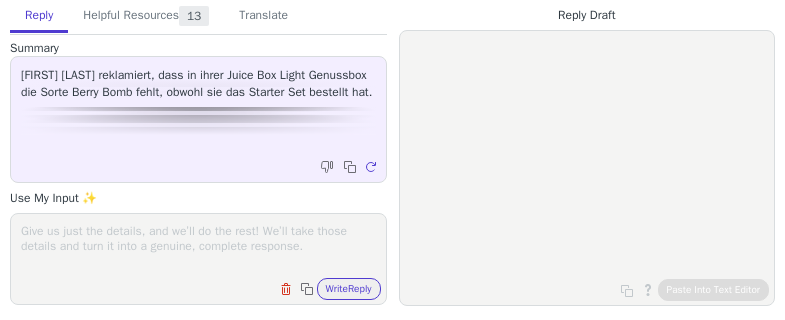 scroll, scrollTop: 0, scrollLeft: 0, axis: both 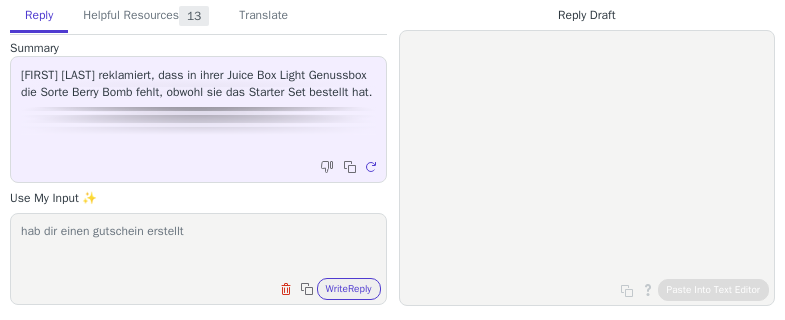 paste on "[COUPON_CODE]" 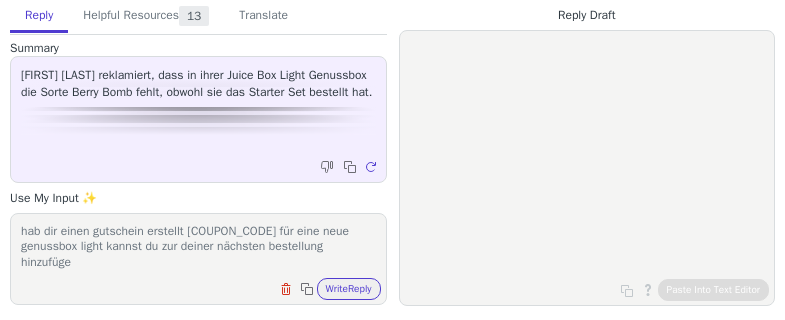 scroll, scrollTop: 1, scrollLeft: 0, axis: vertical 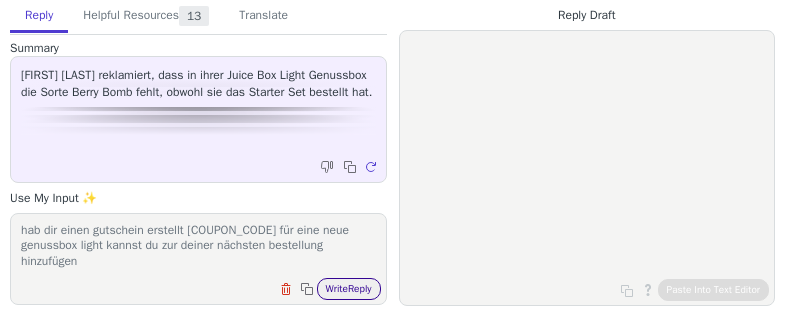 type on "hab dir einen gutschein erstellt 1MDGX2HNEQB8 für eine neue genussbox light kannst du zur deiner nächsten bestellung hinzufügen" 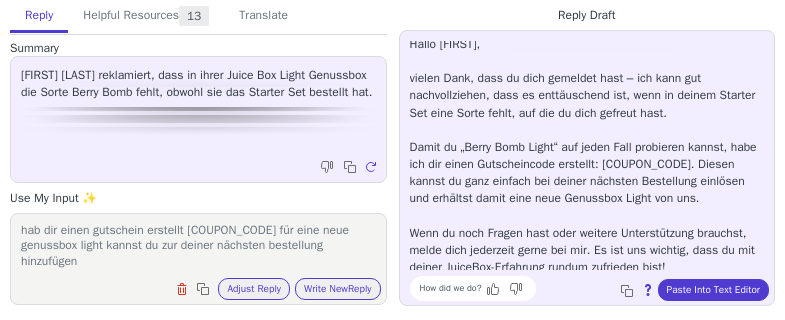 scroll, scrollTop: 11, scrollLeft: 0, axis: vertical 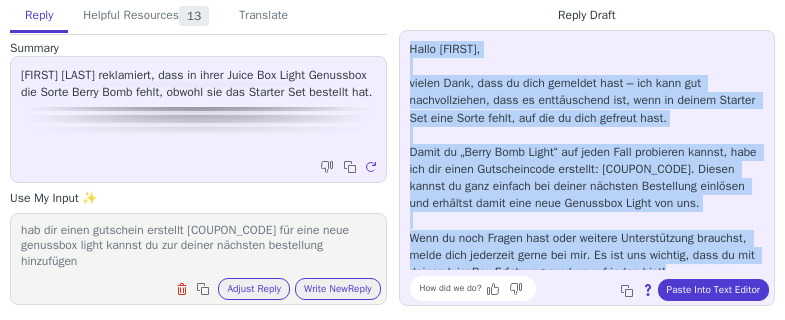 drag, startPoint x: 741, startPoint y: 261, endPoint x: 397, endPoint y: 42, distance: 407.7953 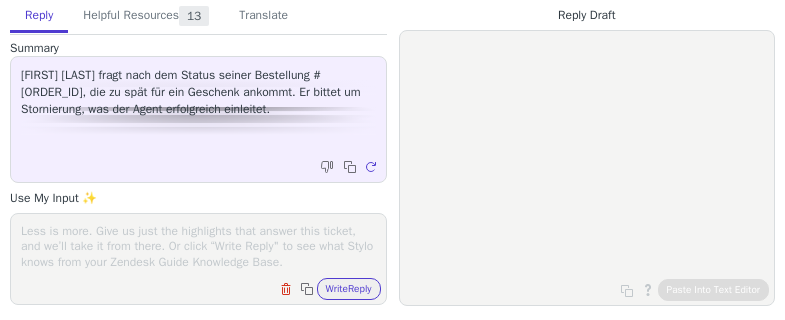 scroll, scrollTop: 0, scrollLeft: 0, axis: both 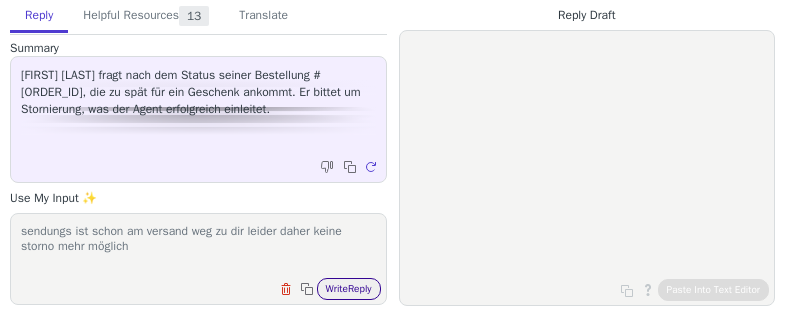 type on "sendungs ist schon am versand weg zu dir leider daher keine storno mehr möglich" 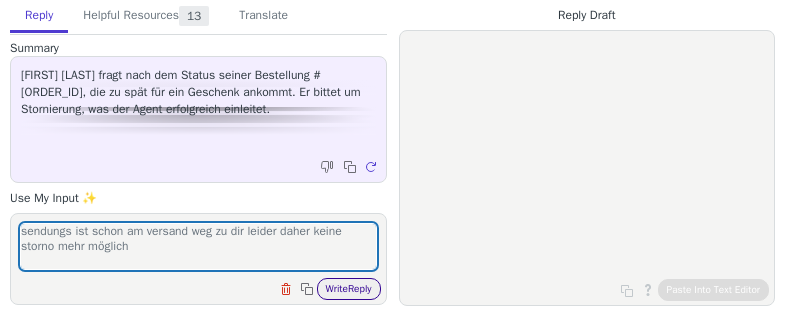 click on "Write  Reply" at bounding box center (349, 289) 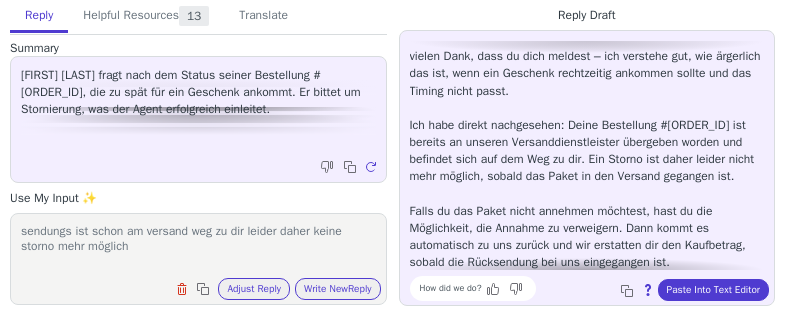 scroll, scrollTop: 97, scrollLeft: 0, axis: vertical 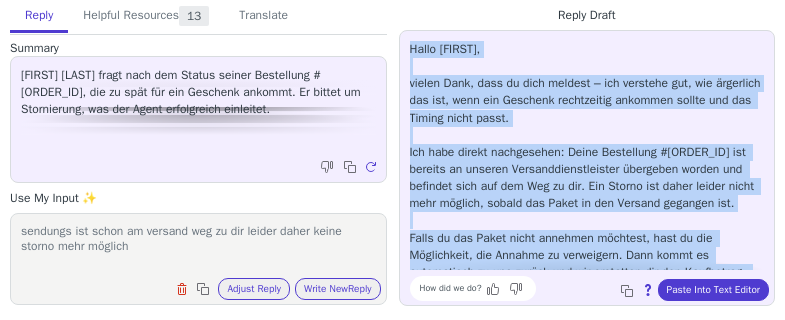 drag, startPoint x: 704, startPoint y: 265, endPoint x: 393, endPoint y: 39, distance: 384.44376 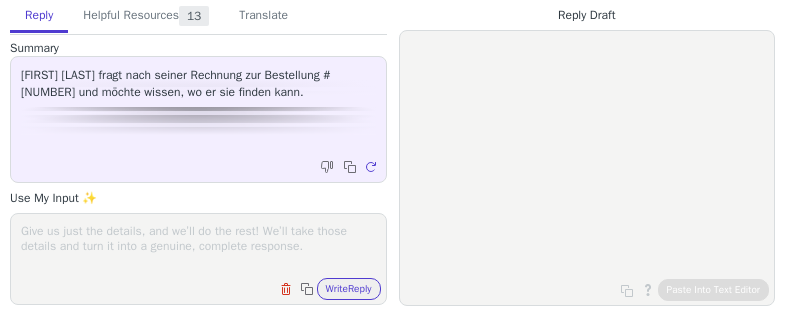 scroll, scrollTop: 0, scrollLeft: 0, axis: both 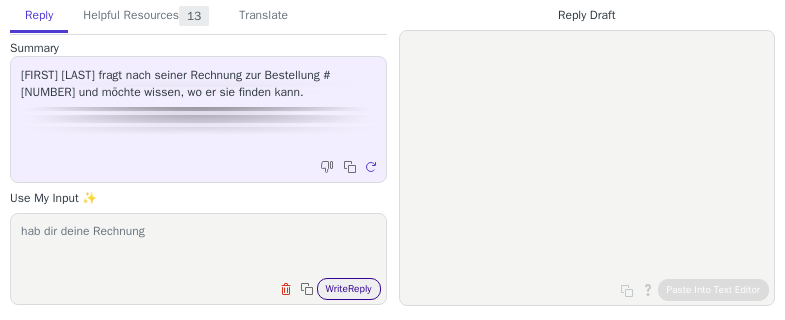 type on "hab dir deine Rechnung" 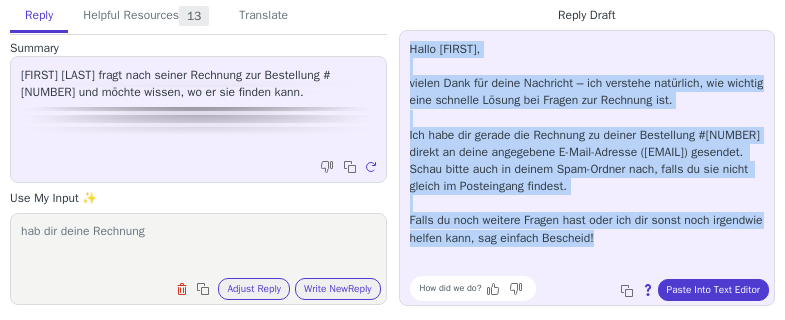 drag, startPoint x: 671, startPoint y: 235, endPoint x: 404, endPoint y: 39, distance: 331.21744 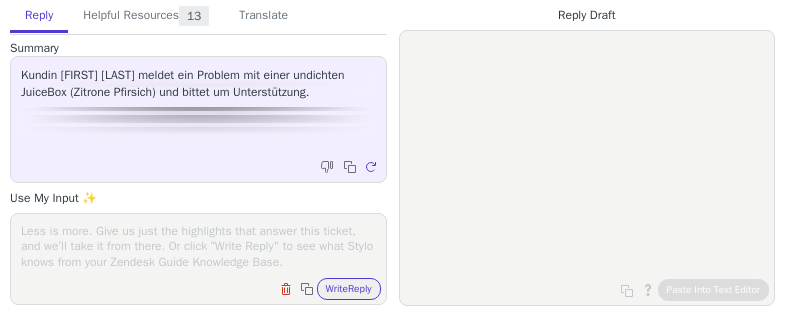 scroll, scrollTop: 0, scrollLeft: 0, axis: both 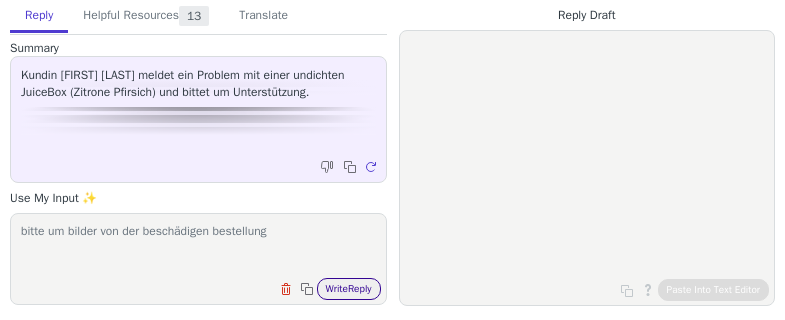 type on "bitte um bilder von der beschädigen bestellung" 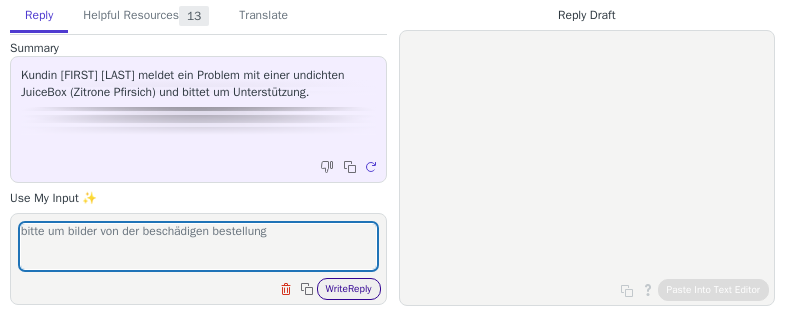 click on "Write  Reply" at bounding box center [349, 289] 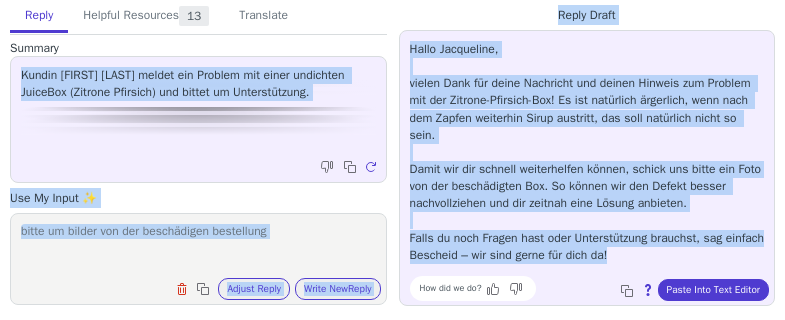 drag, startPoint x: 694, startPoint y: 251, endPoint x: 391, endPoint y: 44, distance: 366.95776 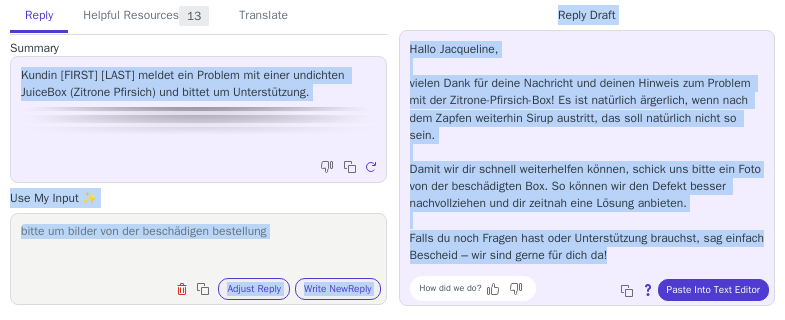 click on "Hallo Jacqueline, vielen Dank für deine Nachricht und deinen Hinweis zum Problem mit der Zitrone-Pfirsich-Box! Es ist natürlich ärgerlich, wenn nach dem Zapfen weiterhin Sirup austritt, das soll natürlich nicht so sein. Damit wir dir schnell weiterhelfen können, schick uns bitte ein Foto von der beschädigten Box. So können wir den Defekt besser nachvollziehen und dir zeitnah eine Lösung anbieten. Falls du noch Fragen hast oder Unterstützung brauchst, sag einfach Bescheid – wir sind gerne für dich da!" at bounding box center [587, 152] 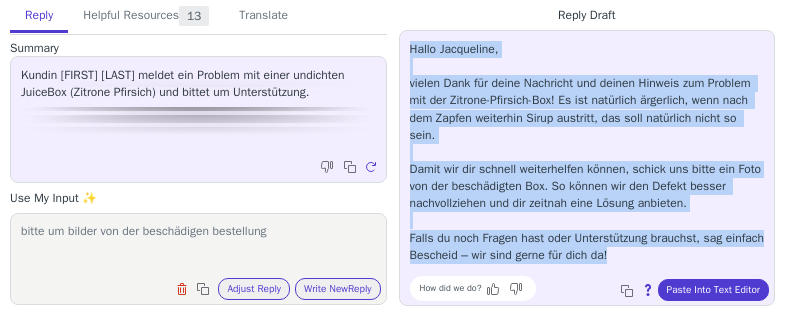 drag, startPoint x: 677, startPoint y: 246, endPoint x: 403, endPoint y: 57, distance: 332.86185 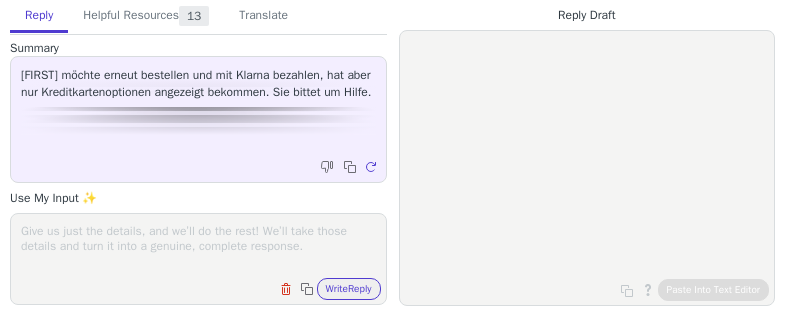 scroll, scrollTop: 0, scrollLeft: 0, axis: both 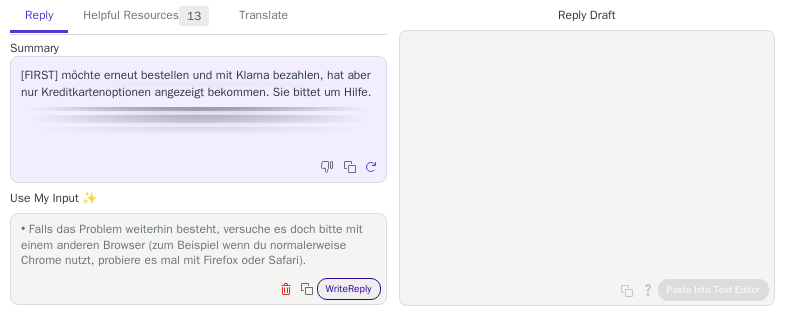 type on "vielen Dank, dass du dich bei uns meldest – ich kann gut verstehen, dass es ärgerlich ist, wenn die gewünschte Zahlungsmethode nicht funktioniert.
Oft hilft es in solchen Fällen, die folgenden Schritte auszuprobieren:
• Bitte lösche die Cookies und den Cache deines Browsers.
• Melde dich auf unserer Seite einmal ab und dann wieder an.
• Falls das Problem weiterhin besteht, versuche es doch bitte mit einem anderen Browser (zum Beispiel wenn du normalerweise Chrome nutzt, probiere es mal mit Firefox oder Safari)." 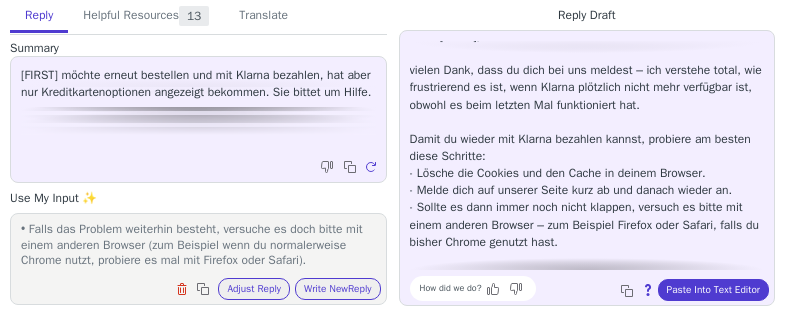 scroll, scrollTop: 45, scrollLeft: 0, axis: vertical 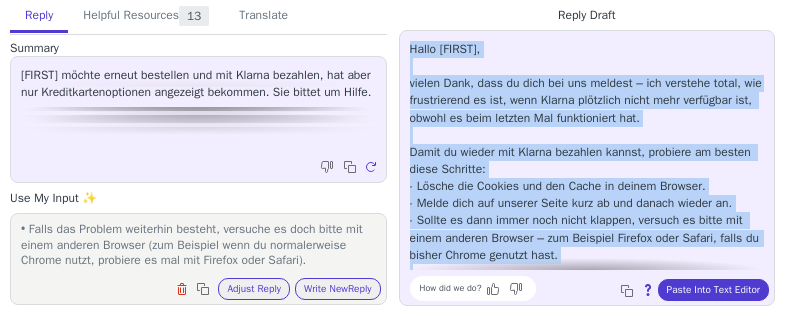 drag, startPoint x: 666, startPoint y: 260, endPoint x: 418, endPoint y: 51, distance: 324.32236 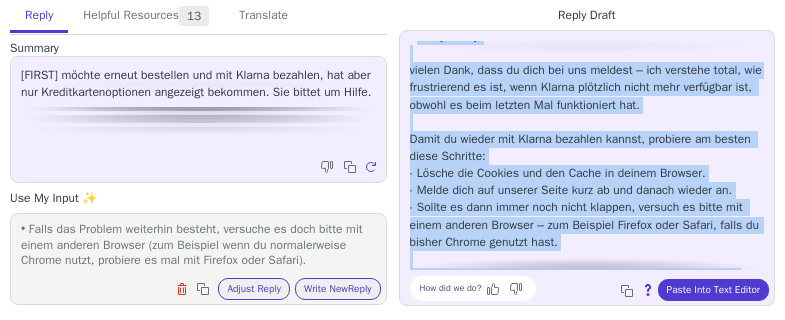 scroll, scrollTop: 45, scrollLeft: 0, axis: vertical 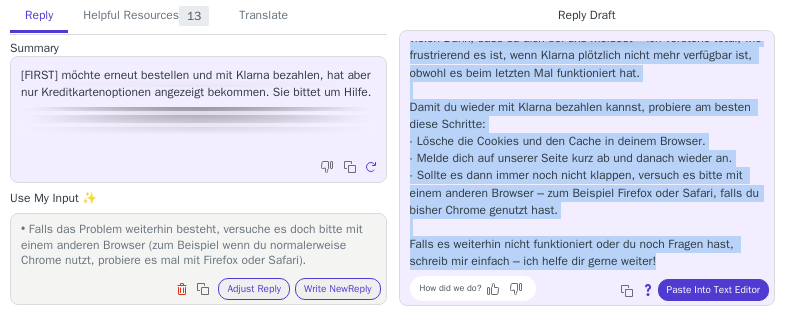 click on "Hallo [FIRST], vielen Dank, dass du dich bei uns meldest – ich verstehe total, wie frustrierend es ist, wenn Klarna plötzlich nicht mehr verfügbar ist, obwohl es beim letzten Mal funktioniert hat. Damit du wieder mit Klarna bezahlen kannst, probiere am besten diese Schritte: - Lösche die Cookies und den Cache in deinem Browser. - Melde dich auf unserer Seite kurz ab und danach wieder an. - Sollte es dann immer noch nicht klappen, versuch es bitte mit einem anderen Browser – zum Beispiel Firefox oder Safari, falls du bisher Chrome genutzt hast. Falls es weiterhin nicht funktioniert oder du noch Fragen hast, schreib mir einfach – ich helfe dir gerne weiter!" at bounding box center [587, 133] 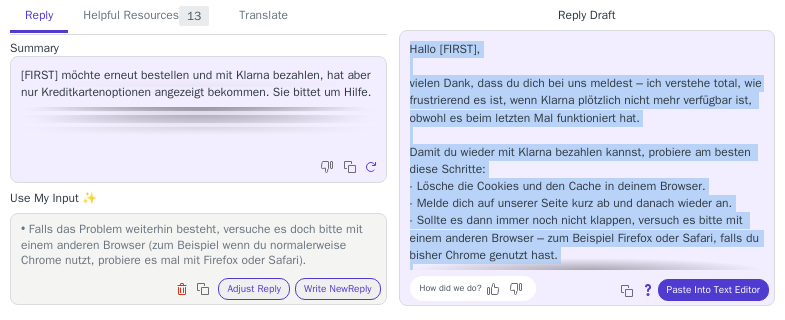 drag, startPoint x: 675, startPoint y: 264, endPoint x: 396, endPoint y: 41, distance: 357.16943 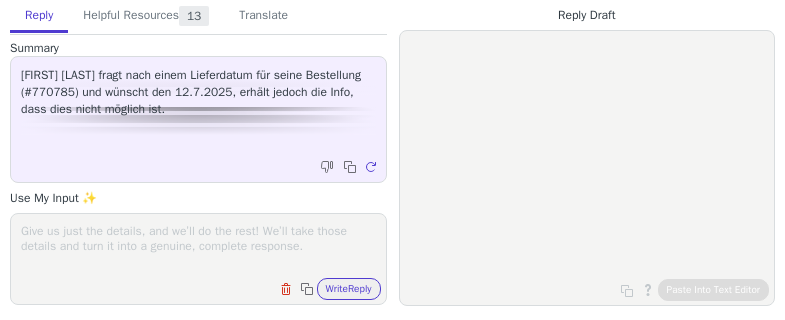 scroll, scrollTop: 0, scrollLeft: 0, axis: both 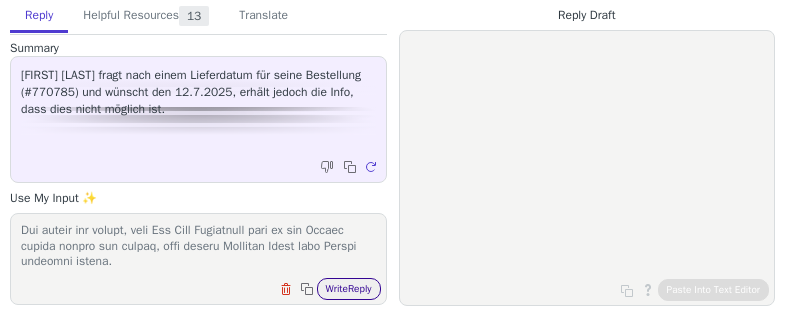 type on "herzlichen Dank für Ihre Nachricht und das entgegengebrachte Interesse an unseren Produkten. Wir verstehen, dass sich Pläne ändern können und die Vorfreude auf die Lieferung groß ist.
Aufgrund unseres vollautomatisierten Versandsystems ist es uns leider nicht möglich, den Versand Ihrer Bestellung direkt zu verzögern. Dies ist einer der Wege, wie wir effizient arbeiten und sicherstellen, dass alle Bestellungen so schnell wie möglich bearbeitet und versendet werden.
Wir möchten Ihnen jedoch eine alternative Lösung anbieten: Sie haben die Möglichkeit, direkt über DHL den Liefertermin Ihrer Sendung anzupassen. Durch diesen Service können Sie einen Zustellungstag wählen, der für Sie am besten geeignet ist. Bitte besuchen Sie hierfür die folgende Webseite: [DHL Liefertag festlegen](https://www.dhl.de/de/privatkunden/pakete-empfangen/pakete-zuhause-empfangen/liefertag.html).
Sollten Sie Hilfe bei der Einrichtung des gewünschten Lieferdatums benötigen oder weitere Fragen haben, stehen wir Ihnen natürlich gerne ..." 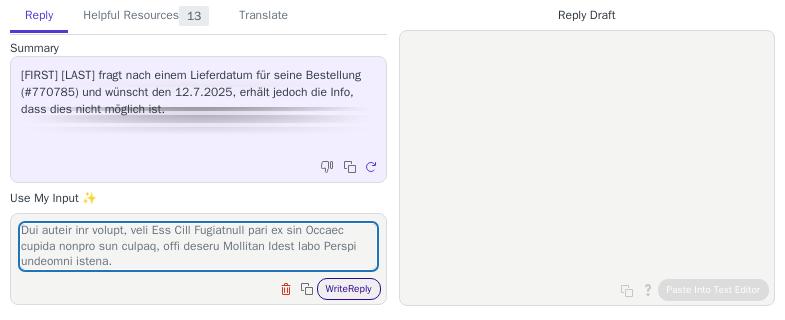 click on "Write  Reply" at bounding box center [349, 289] 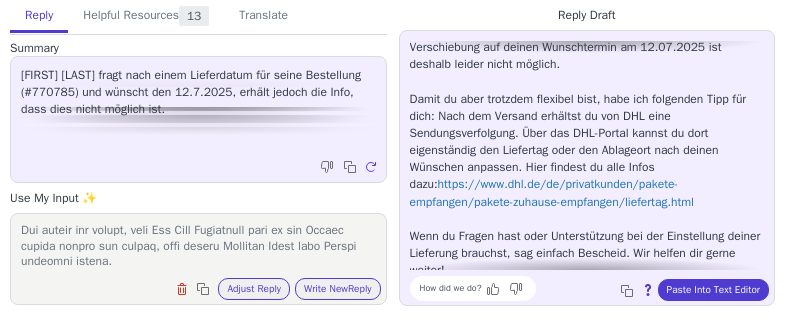 scroll, scrollTop: 234, scrollLeft: 0, axis: vertical 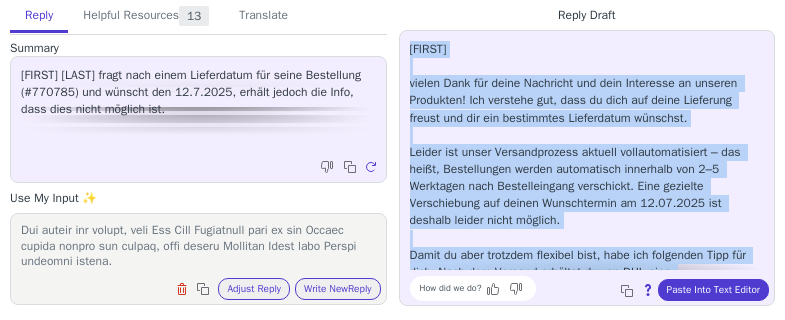 drag, startPoint x: 538, startPoint y: 260, endPoint x: 413, endPoint y: 41, distance: 252.16264 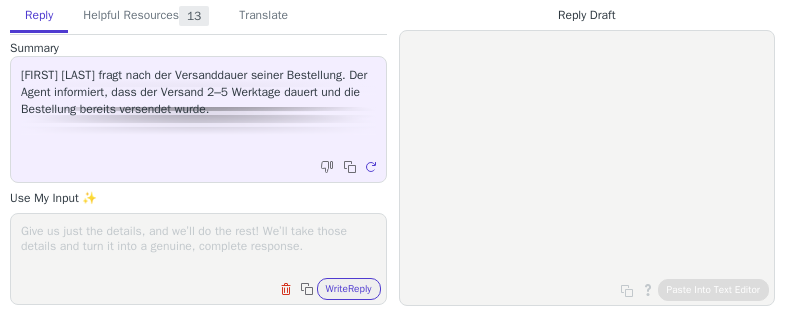 scroll, scrollTop: 0, scrollLeft: 0, axis: both 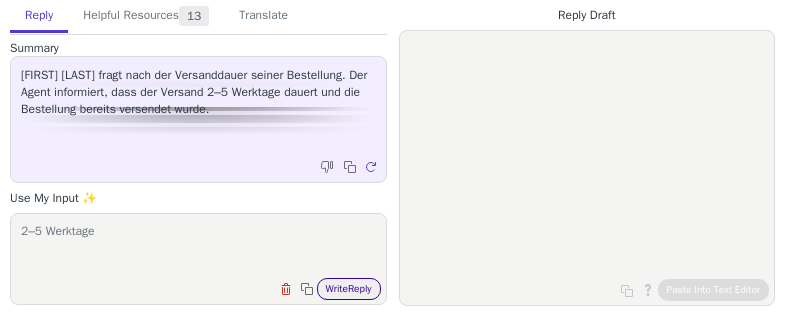 type on "2–5 Werktage" 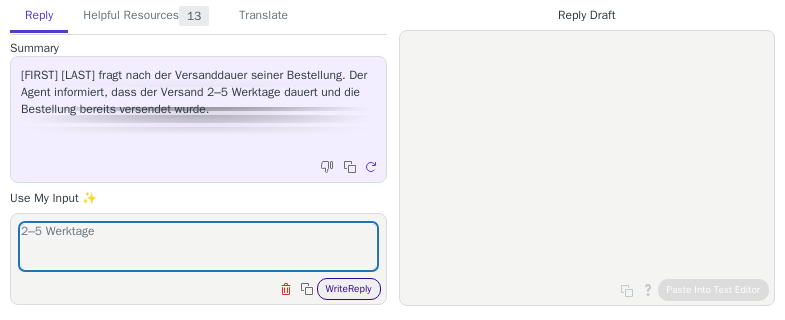 click on "Write  Reply" at bounding box center [349, 289] 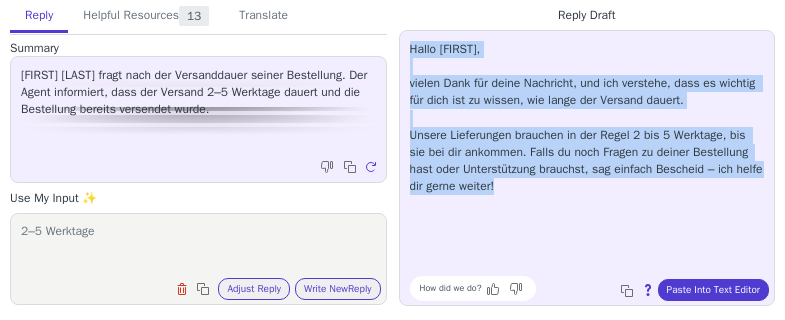 drag, startPoint x: 488, startPoint y: 191, endPoint x: 395, endPoint y: 49, distance: 169.74393 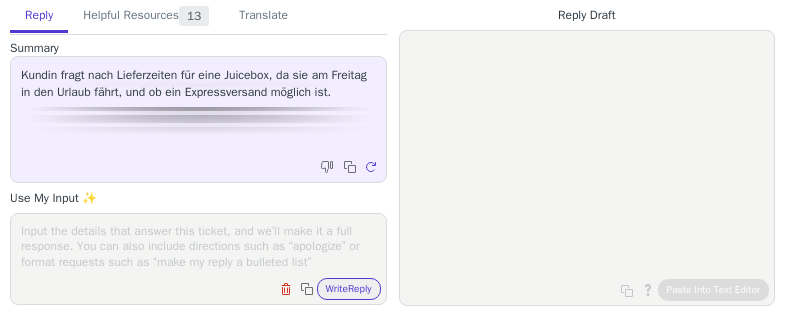 scroll, scrollTop: 0, scrollLeft: 0, axis: both 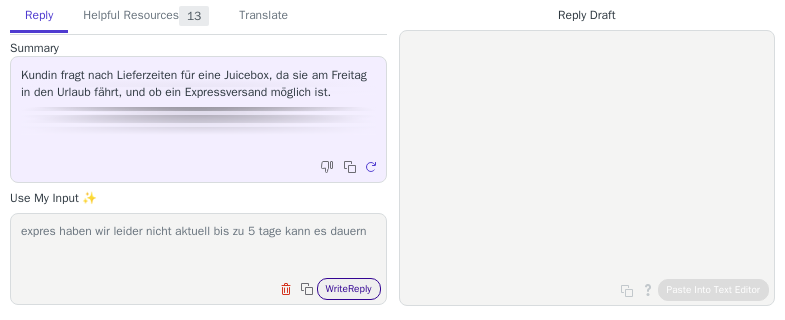 type on "expres haben wir leider nicht aktuell bis zu 5 tage kann es dauern" 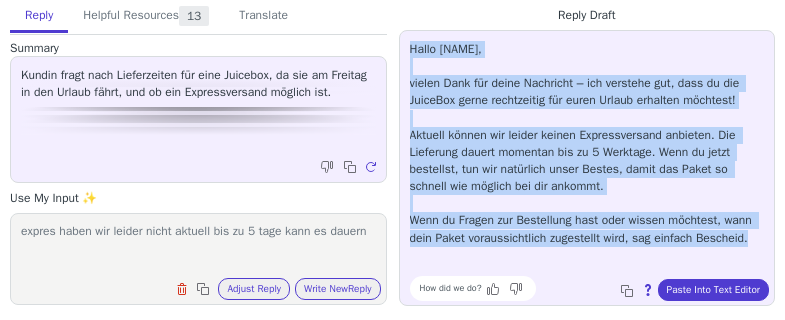 drag, startPoint x: 755, startPoint y: 240, endPoint x: 400, endPoint y: 47, distance: 404.07178 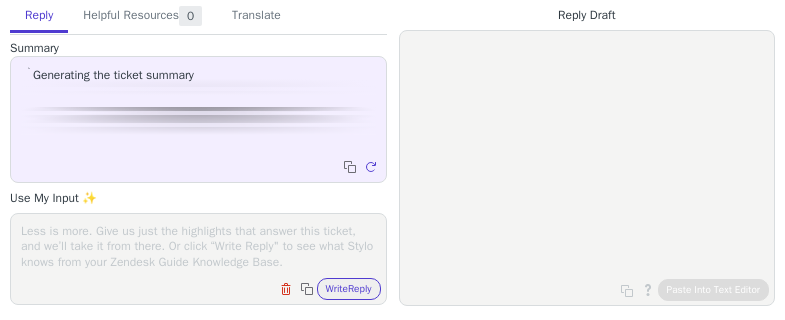 scroll, scrollTop: 0, scrollLeft: 0, axis: both 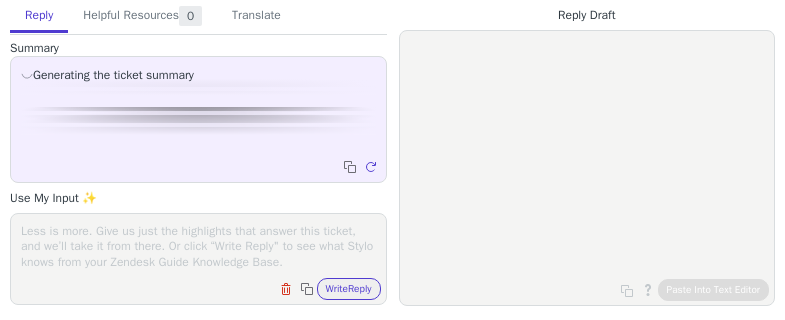 click at bounding box center [198, 246] 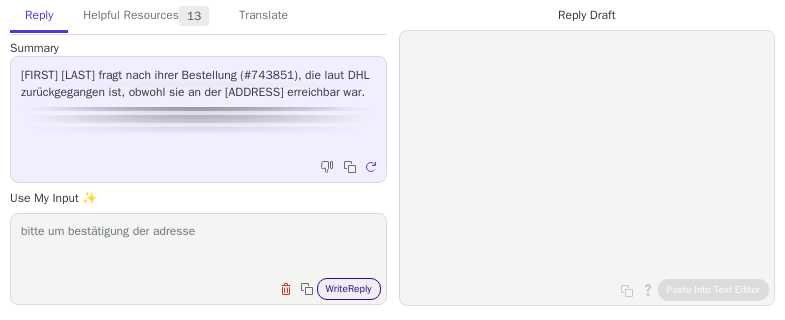 type on "bitte um bestätigung der adresse" 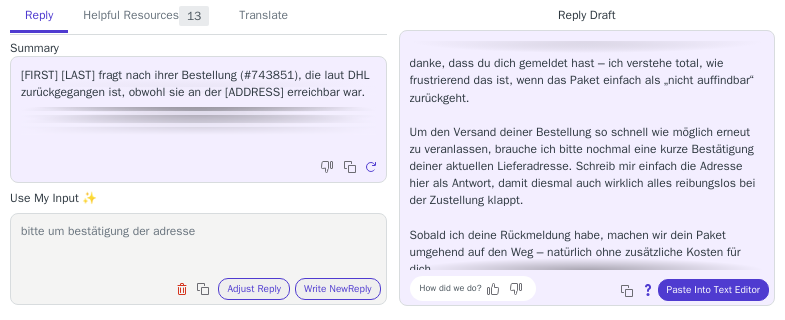 scroll, scrollTop: 80, scrollLeft: 0, axis: vertical 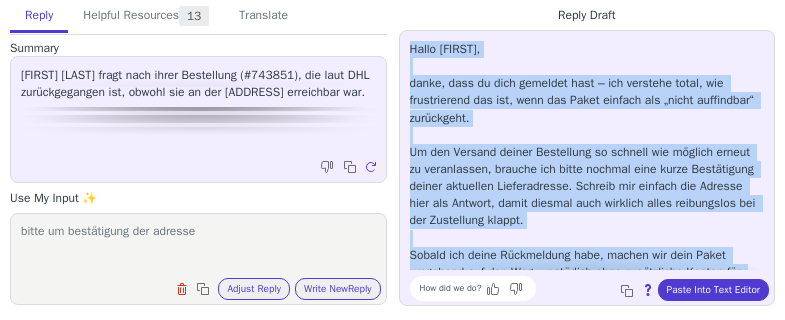drag, startPoint x: 509, startPoint y: 262, endPoint x: 401, endPoint y: 47, distance: 240.60133 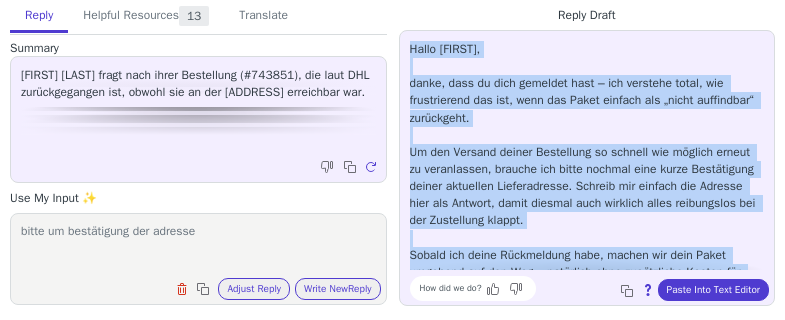 copy on "Hallo Andrea, danke, dass du dich gemeldet hast – ich verstehe total, wie frustrierend das ist, wenn das Paket einfach als „nicht auffindbar“ zurückgeht. Um den Versand deiner Bestellung so schnell wie möglich erneut zu veranlassen, brauche ich bitte nochmal eine kurze Bestätigung deiner aktuellen Lieferadresse. Schreib mir einfach die Adresse hier als Antwort, damit diesmal auch wirklich alles reibungslos bei der Zustellung klappt. Sobald ich deine Rückmeldung habe, machen wir dein Paket umgehend auf den Weg – natürlich ohne zusätzliche Kosten für dich. Wenn noch Fragen oder Wünsche offen sind, lass es mich jederzeit wissen!" 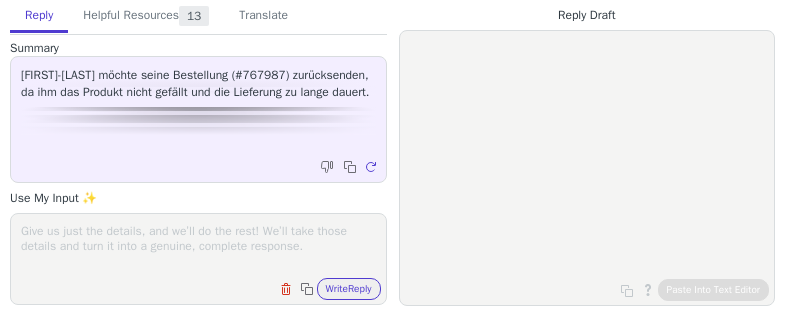 scroll, scrollTop: 0, scrollLeft: 0, axis: both 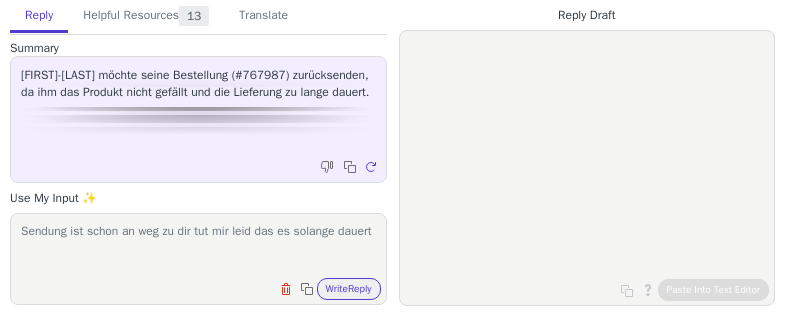 type on "Sendung ist schon an weg zu dir tut mir leid das es solange dauert" 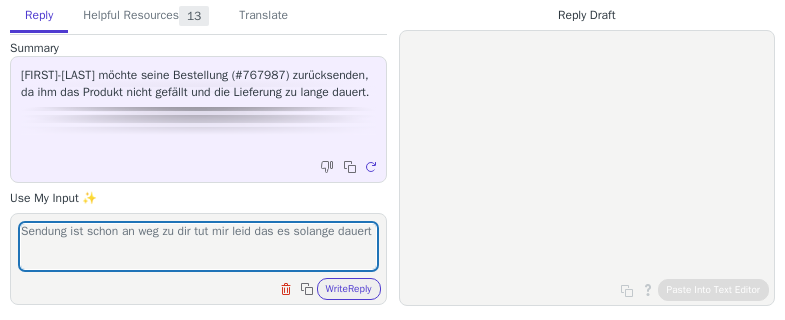 click on "Clear field Copy to clipboard Write  Reply" at bounding box center [208, 287] 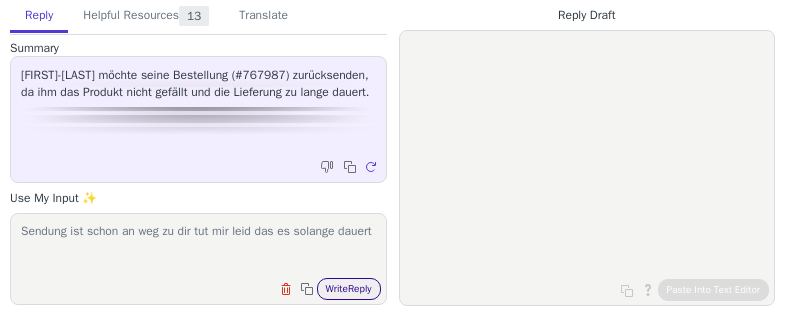 click on "Write  Reply" at bounding box center (349, 289) 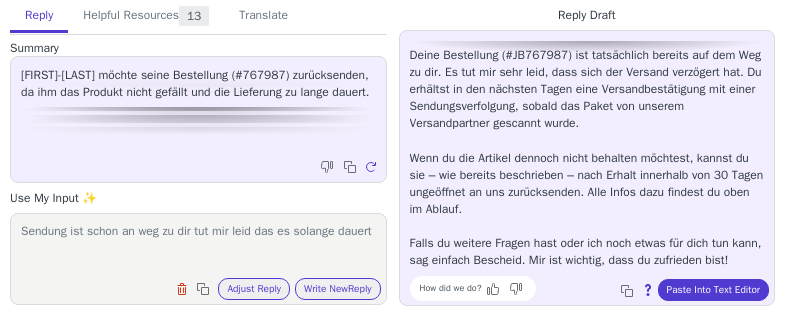 scroll, scrollTop: 114, scrollLeft: 0, axis: vertical 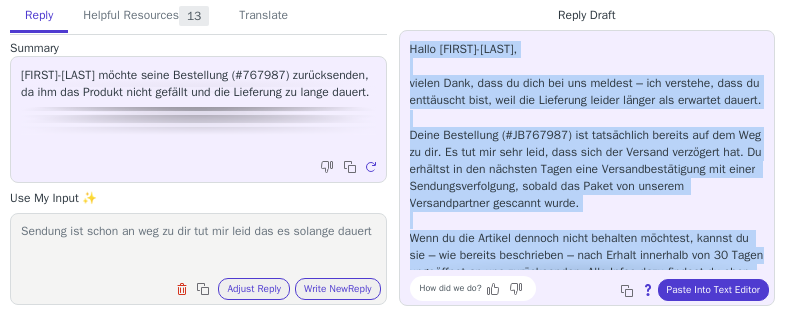 drag, startPoint x: 438, startPoint y: 259, endPoint x: 407, endPoint y: 37, distance: 224.15396 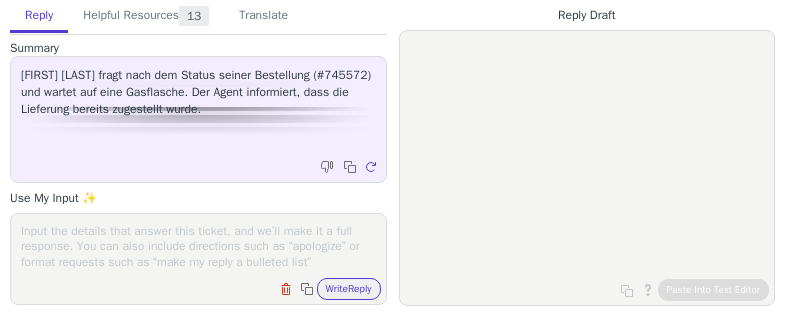 scroll, scrollTop: 0, scrollLeft: 0, axis: both 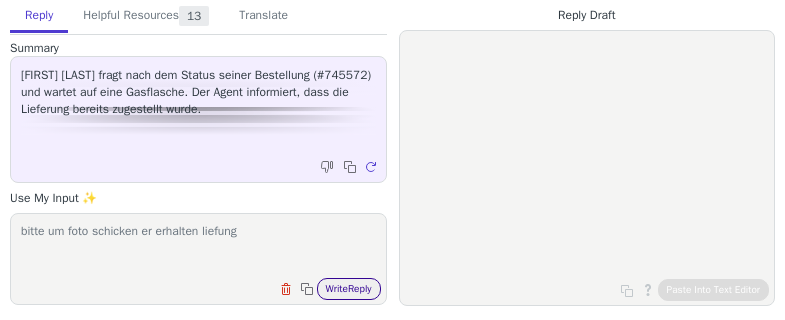 type on "bitte um foto schicken er erhalten liefung" 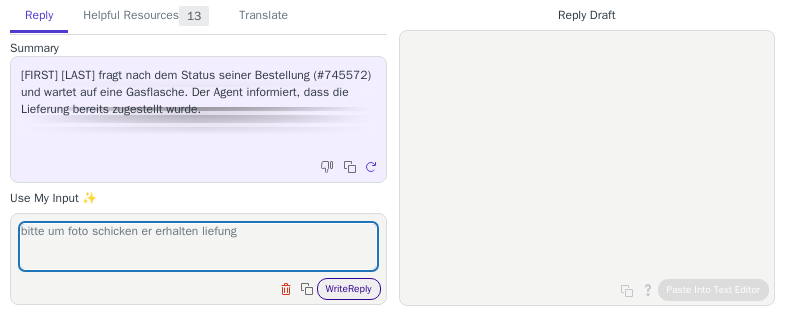 click on "Write  Reply" at bounding box center [349, 289] 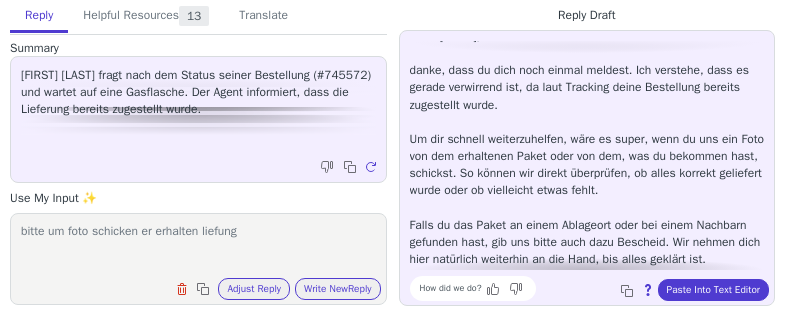 scroll, scrollTop: 45, scrollLeft: 0, axis: vertical 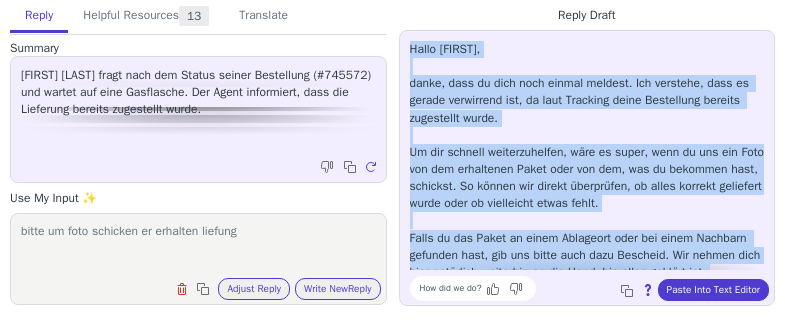 drag, startPoint x: 710, startPoint y: 258, endPoint x: 433, endPoint y: 82, distance: 328.1844 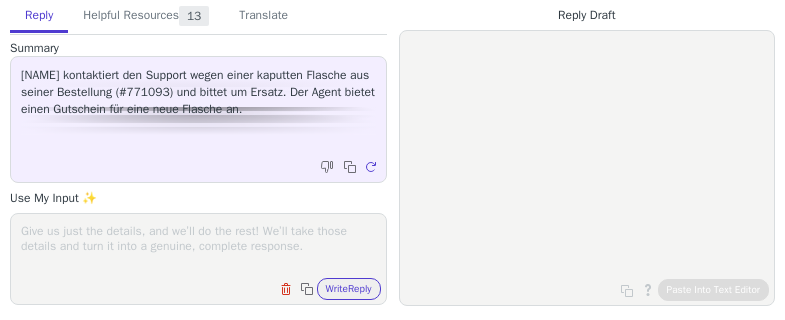 scroll, scrollTop: 0, scrollLeft: 0, axis: both 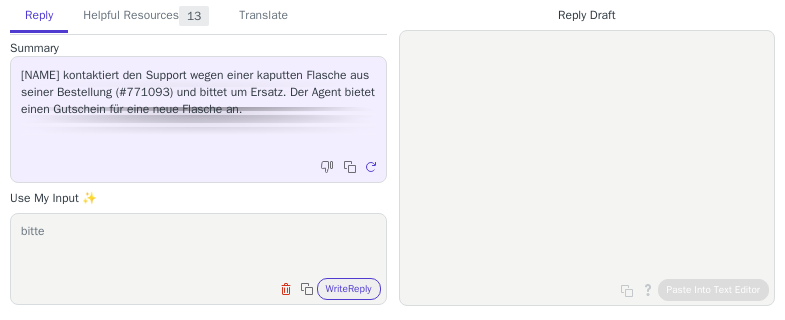 click on "bitte" at bounding box center (198, 246) 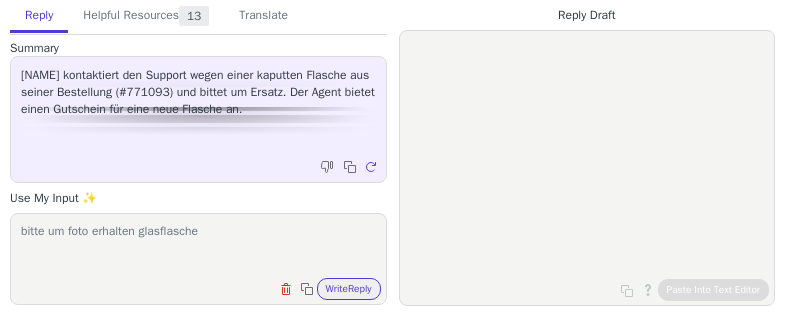 click on "bitte um foto erhalten glasflasche" at bounding box center (198, 246) 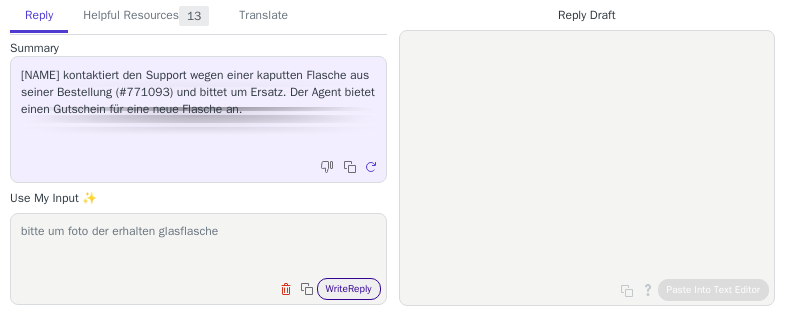 type on "bitte um foto der erhalten glasflasche" 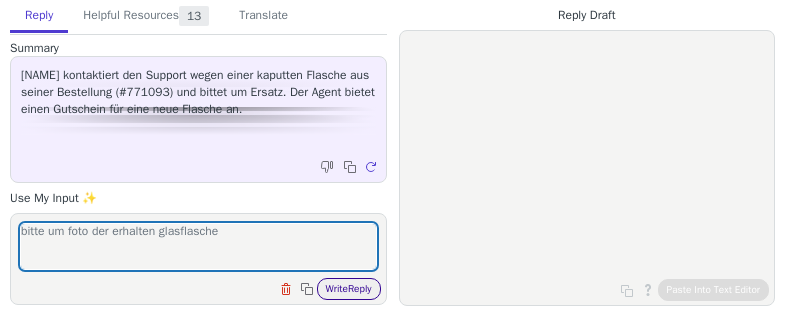 click on "Write  Reply" at bounding box center (349, 289) 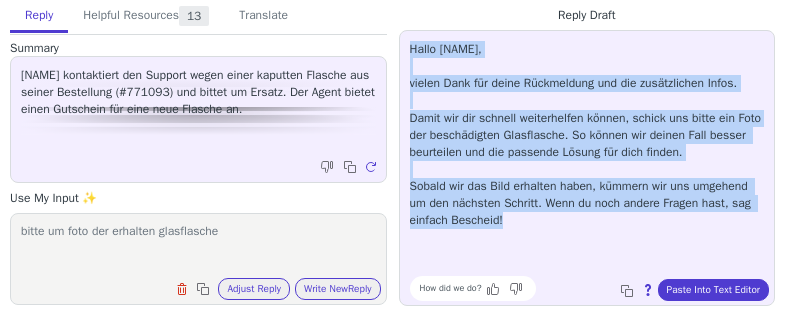 drag, startPoint x: 537, startPoint y: 218, endPoint x: 403, endPoint y: 54, distance: 211.78291 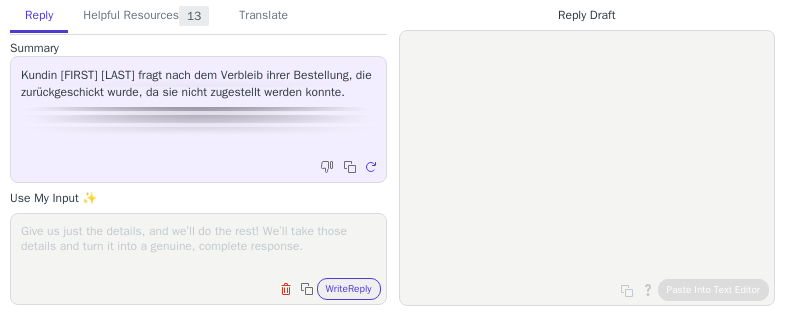 scroll, scrollTop: 0, scrollLeft: 0, axis: both 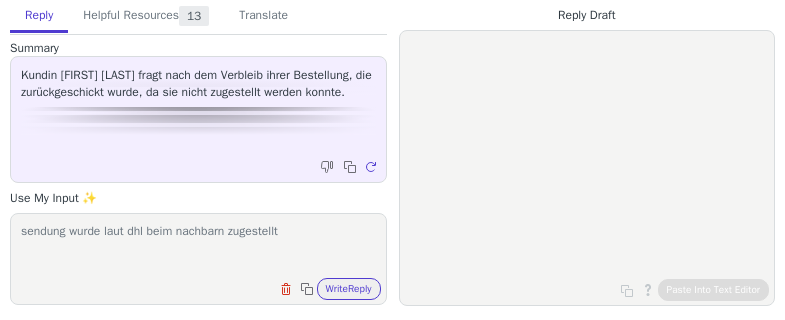 type on "sendung wurde laut dhl beim nachbarn zugestellt" 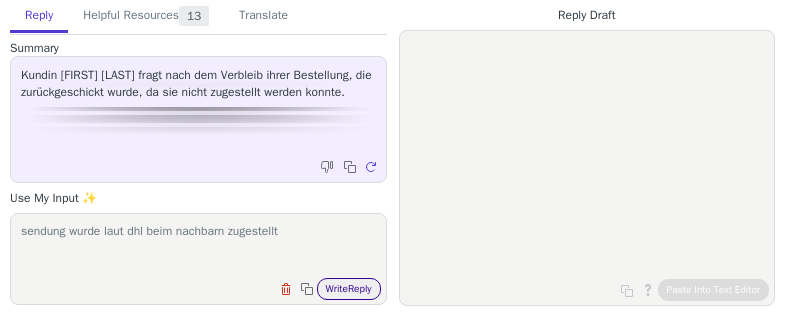 click on "Write  Reply" at bounding box center [349, 289] 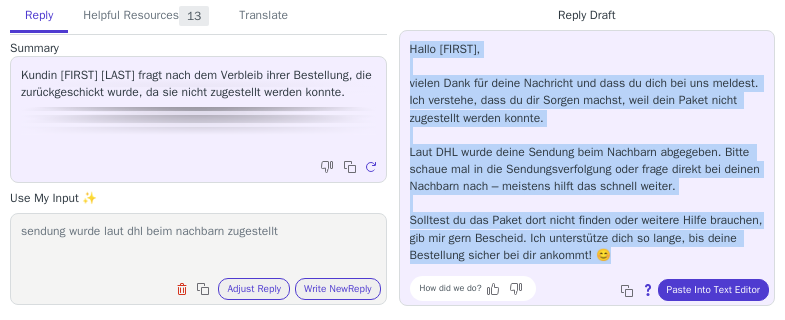 drag, startPoint x: 622, startPoint y: 259, endPoint x: 400, endPoint y: 53, distance: 302.8531 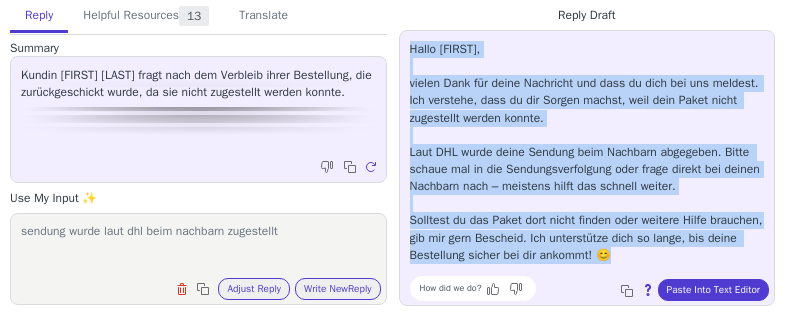 copy on "Hallo Nadine, vielen Dank für deine Nachricht und dass du dich bei uns meldest. Ich verstehe, dass du dir Sorgen machst, weil dein Paket nicht zugestellt werden konnte. Laut DHL wurde deine Sendung beim Nachbarn abgegeben. Bitte schaue mal in die Sendungsverfolgung oder frage direkt bei deinen Nachbarn nach – meistens hilft das schnell weiter. Solltest du das Paket dort nicht finden oder weitere Hilfe brauchen, gib mir gern Bescheid. Ich unterstütze dich so lange, bis deine Bestellung sicher bei dir ankommt! 😊" 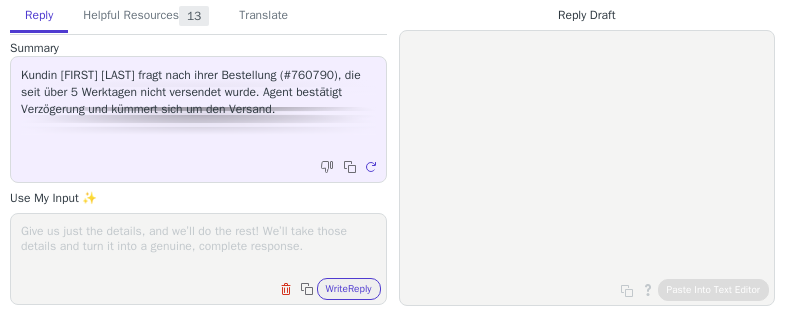 scroll, scrollTop: 0, scrollLeft: 0, axis: both 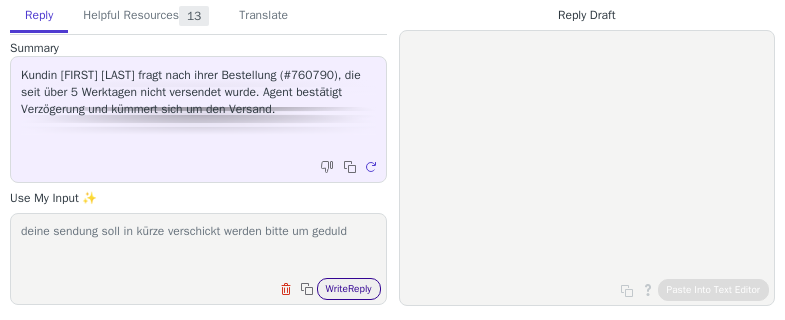 type on "deine sendung soll in kürze verschickt werden bitte um geduld" 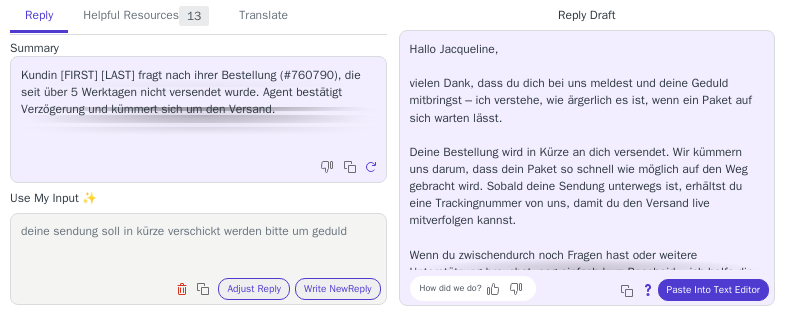 scroll, scrollTop: 28, scrollLeft: 0, axis: vertical 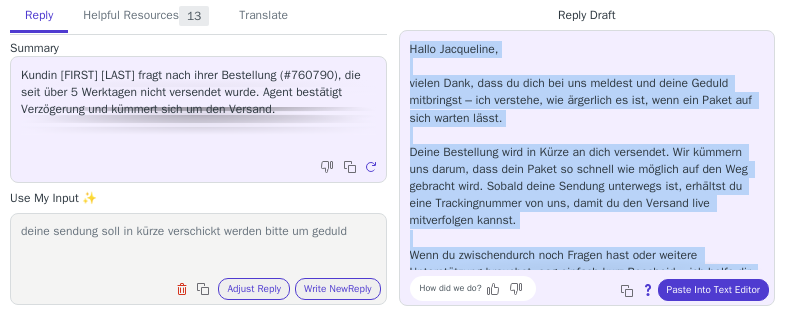 drag, startPoint x: 509, startPoint y: 257, endPoint x: 449, endPoint y: 90, distance: 177.4514 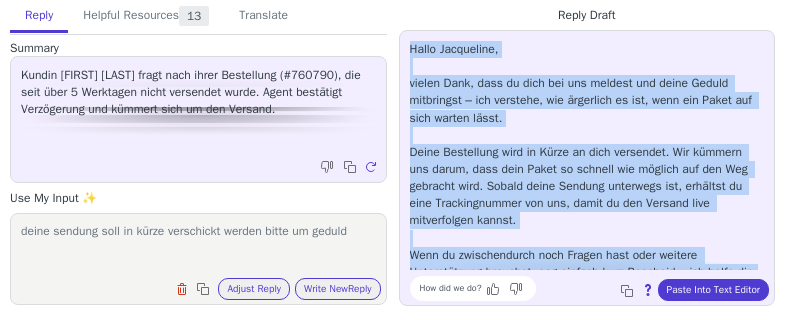 copy on "Hallo Jacqueline, vielen Dank, dass du dich bei uns meldest und deine Geduld mitbringst – ich verstehe, wie ärgerlich es ist, wenn ein Paket auf sich warten lässt. Deine Bestellung wird in Kürze an dich versendet. Wir kümmern uns darum, dass dein Paket so schnell wie möglich auf den Weg gebracht wird. Sobald deine Sendung unterwegs ist, erhältst du eine Trackingnummer von uns, damit du den Versand live mitverfolgen kannst. Wenn du zwischendurch noch Fragen hast oder weitere Unterstützung brauchst, sag einfach kurz Bescheid – ich helfe dir gerne weiter!" 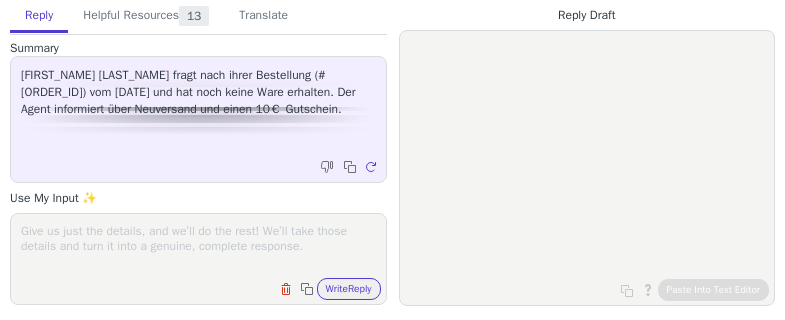scroll, scrollTop: 0, scrollLeft: 0, axis: both 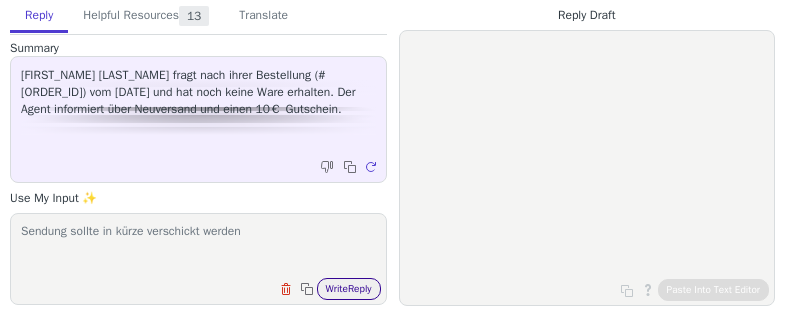 type on "Sendung sollte in kürze verschickt werden" 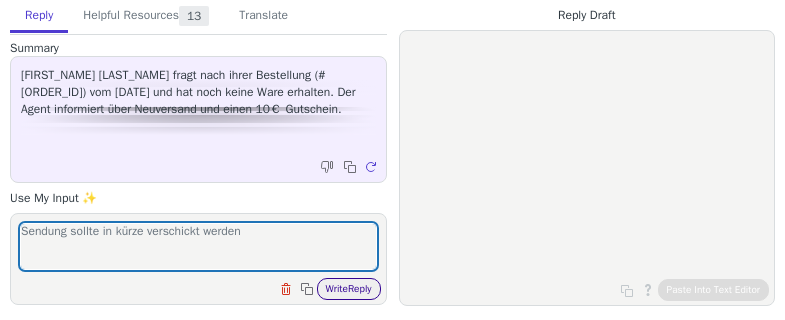 click on "Write  Reply" at bounding box center (349, 289) 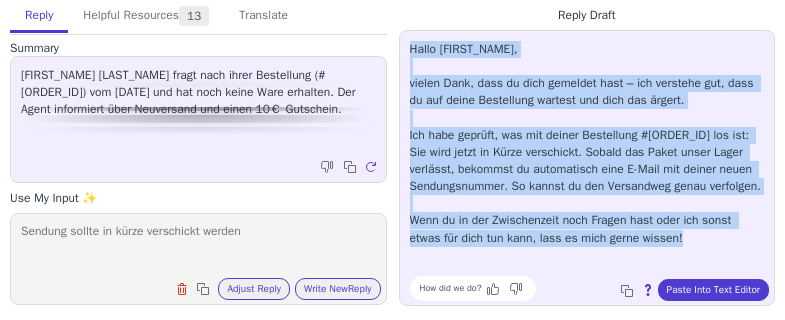 drag, startPoint x: 691, startPoint y: 253, endPoint x: 402, endPoint y: 54, distance: 350.88745 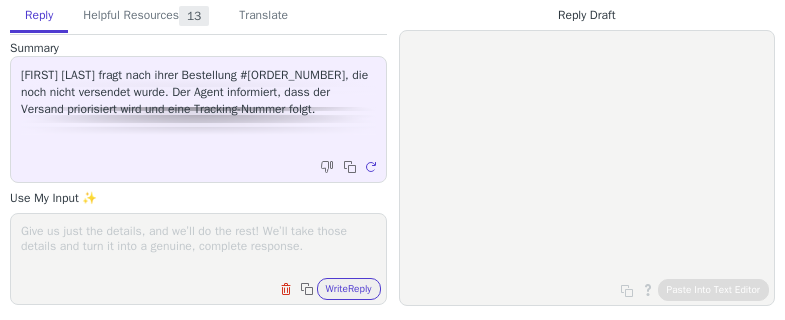 scroll, scrollTop: 0, scrollLeft: 0, axis: both 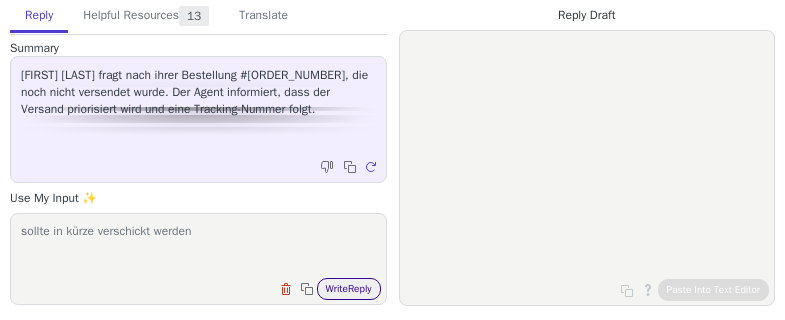 type on "sollte in kürze verschickt werden" 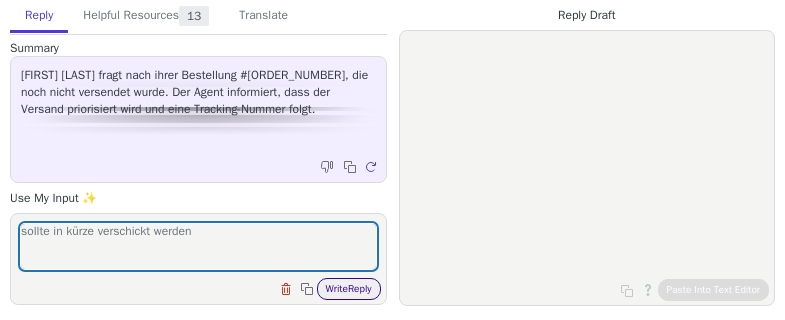 click on "Write  Reply" at bounding box center [349, 289] 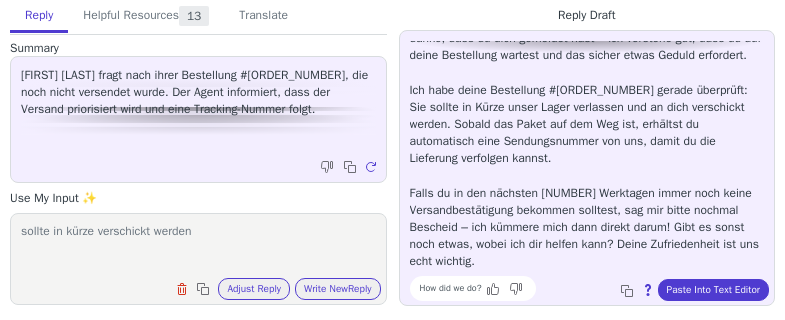 scroll, scrollTop: 62, scrollLeft: 0, axis: vertical 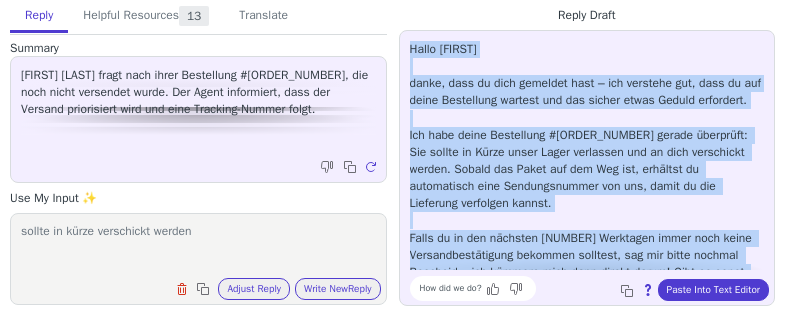 drag, startPoint x: 522, startPoint y: 258, endPoint x: 405, endPoint y: 49, distance: 239.52036 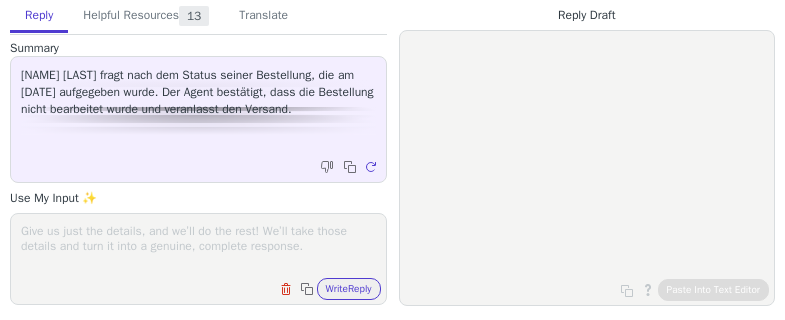 scroll, scrollTop: 0, scrollLeft: 0, axis: both 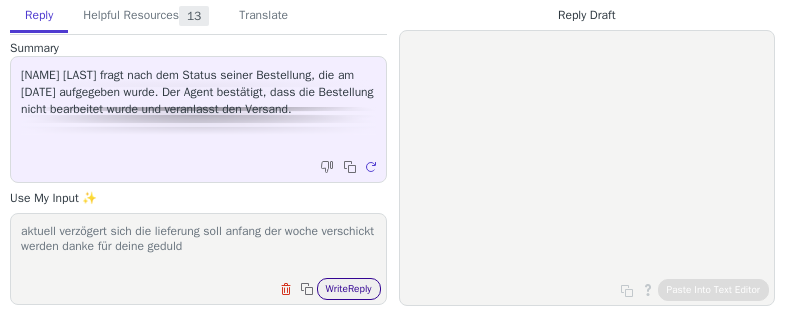 type on "aktuell verzögert sich die lieferung soll anfang der woche verschickt werden danke für deine geduld" 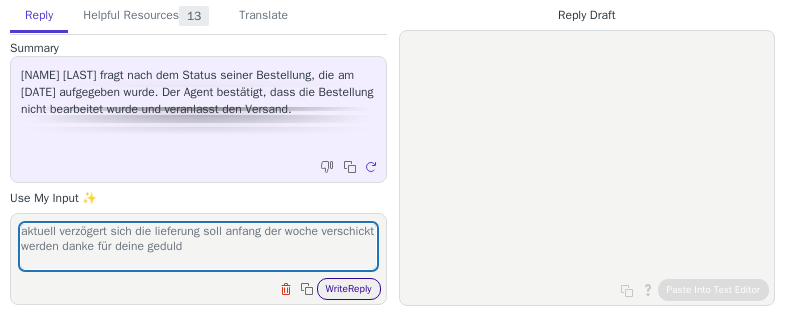 click on "Write  Reply" at bounding box center (349, 289) 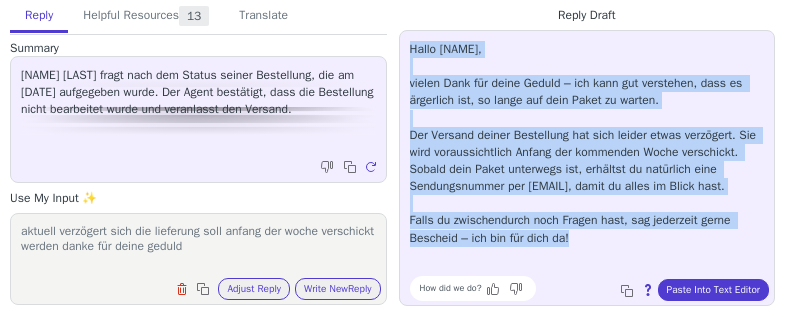drag, startPoint x: 590, startPoint y: 238, endPoint x: 406, endPoint y: 52, distance: 261.63333 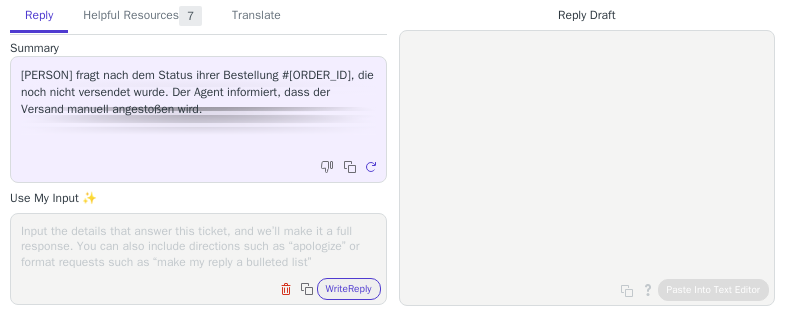 scroll, scrollTop: 0, scrollLeft: 0, axis: both 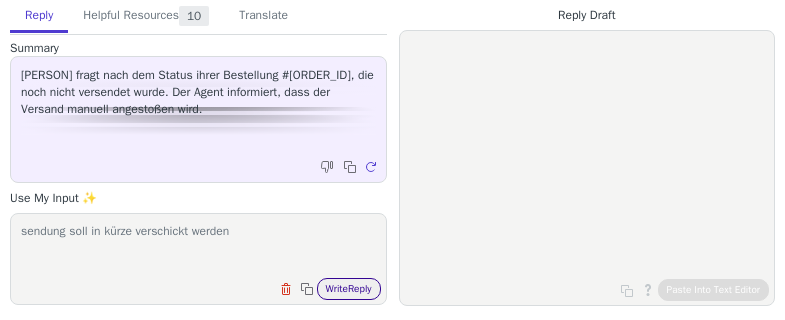 type on "sendung soll in kürze verschickt werden" 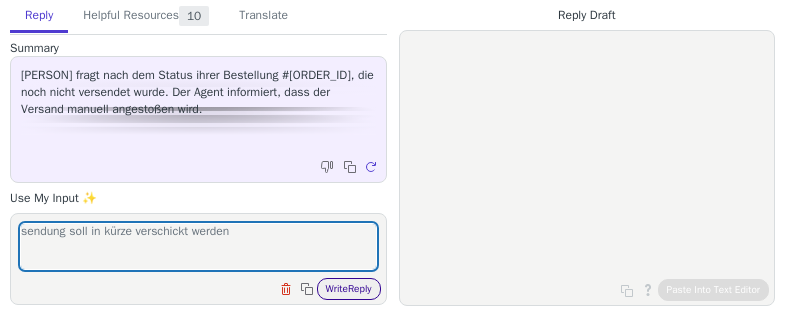 click on "Write  Reply" at bounding box center (349, 289) 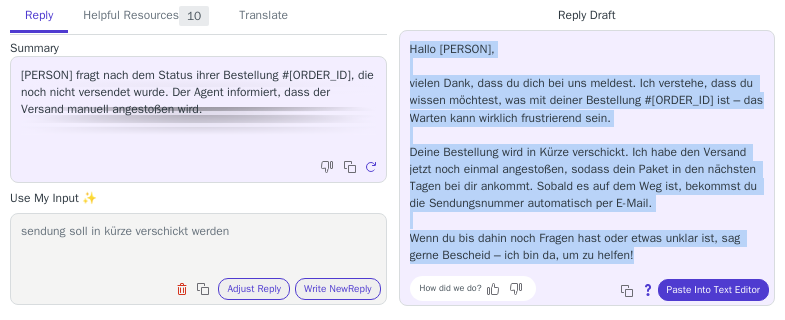 drag, startPoint x: 646, startPoint y: 259, endPoint x: 416, endPoint y: 70, distance: 297.69278 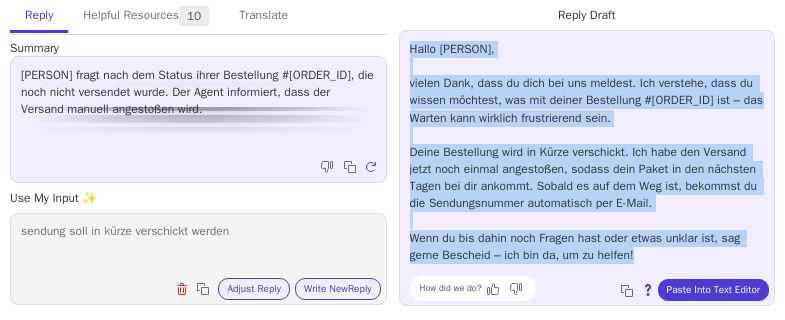 copy on "Hallo [PERSON], vielen Dank, dass du dich bei uns meldest. Ich verstehe, dass du wissen möchtest, was mit deiner Bestellung #[ORDER_ID] ist – das Warten kann wirklich frustrierend sein. Deine Bestellung wird in Kürze verschickt. Ich habe den Versand jetzt noch einmal angestoßen, sodass dein Paket in den nächsten Tagen bei dir ankommt. Sobald es auf dem Weg ist, bekommst du die Sendungsnummer automatisch per E-Mail. Wenn du bis dahin noch Fragen hast oder etwas unklar ist, sag gerne Bescheid – ich bin da, um zu helfen!" 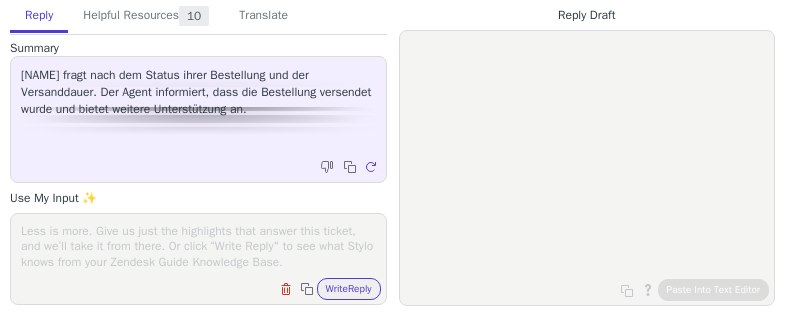 scroll, scrollTop: 0, scrollLeft: 0, axis: both 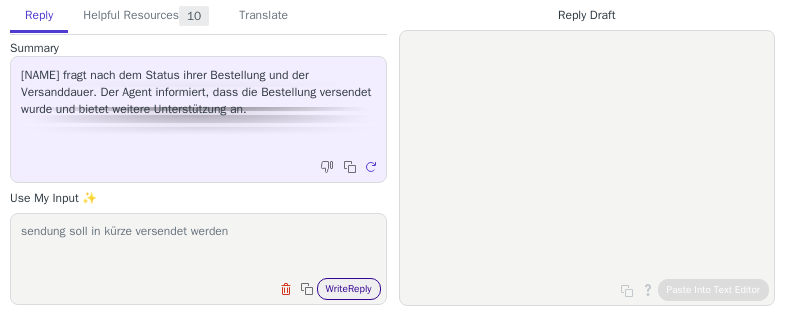type on "sendung soll in kürze versendet werden" 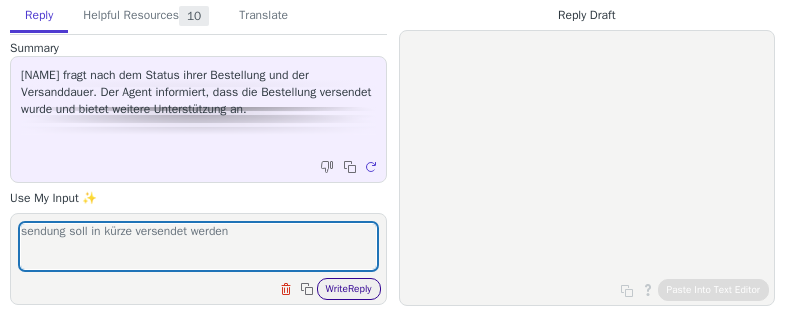 click on "Write  Reply" at bounding box center [349, 289] 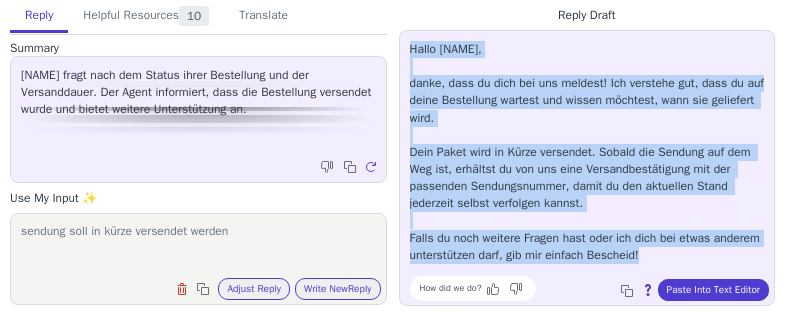 drag, startPoint x: 650, startPoint y: 262, endPoint x: 410, endPoint y: 52, distance: 318.9044 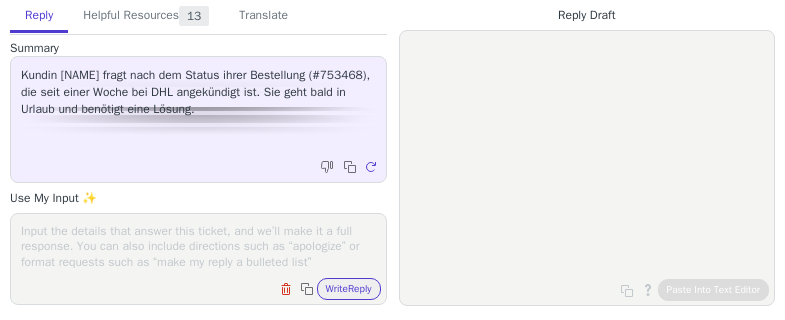 scroll, scrollTop: 0, scrollLeft: 0, axis: both 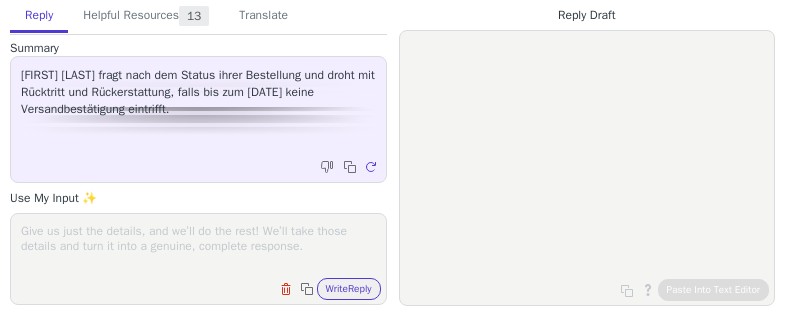 click at bounding box center [198, 246] 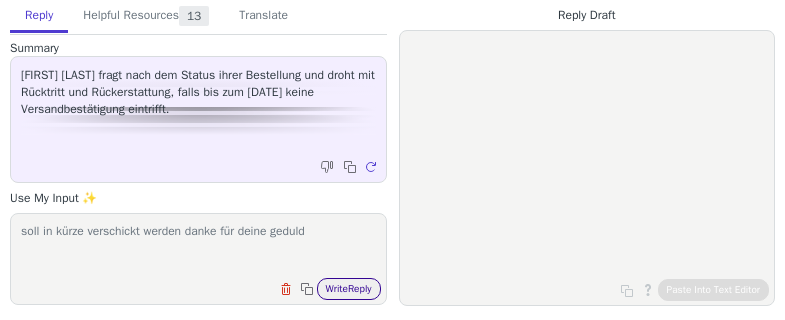type on "soll in kürze verschickt werden danke für deine geduld" 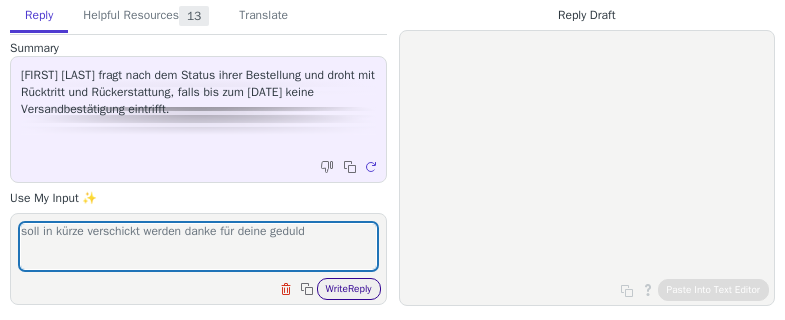 click on "Write  Reply" at bounding box center [349, 289] 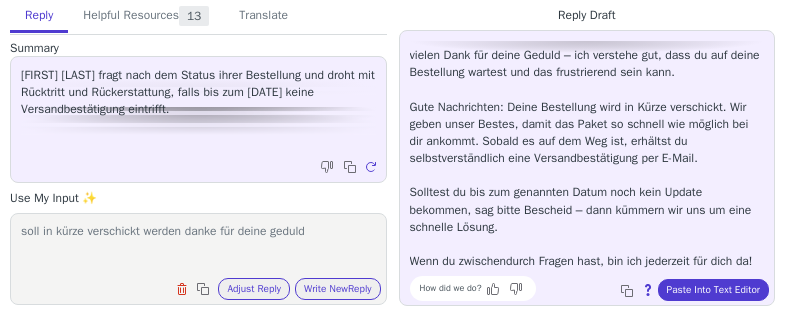 scroll, scrollTop: 45, scrollLeft: 0, axis: vertical 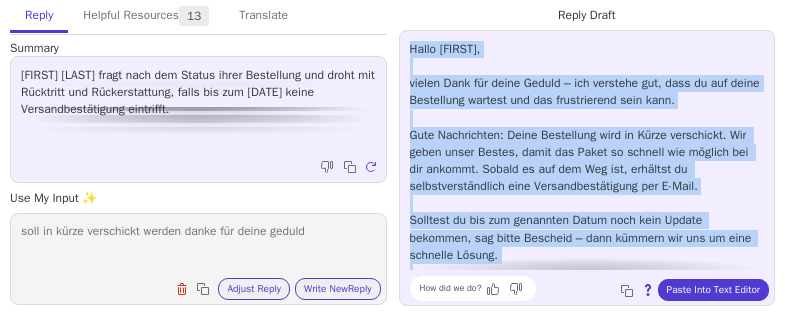 drag, startPoint x: 441, startPoint y: 259, endPoint x: 405, endPoint y: 46, distance: 216.02083 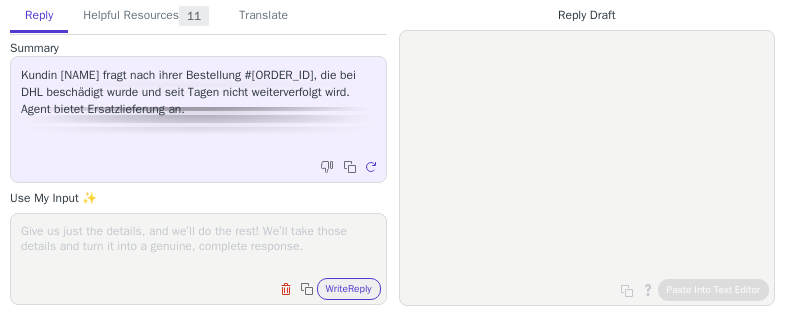 scroll, scrollTop: 0, scrollLeft: 0, axis: both 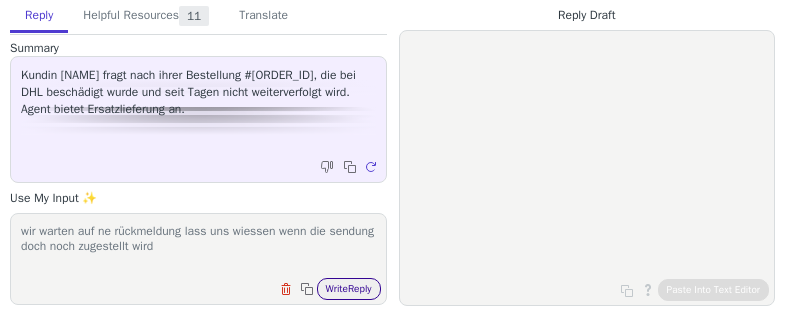 type on "wir warten auf ne rückmeldung lass uns wiessen wenn die sendung doch noch zugestellt wird" 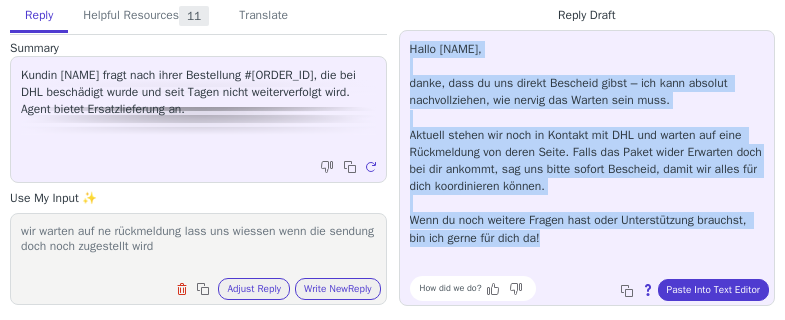 drag, startPoint x: 574, startPoint y: 237, endPoint x: 394, endPoint y: 50, distance: 259.5554 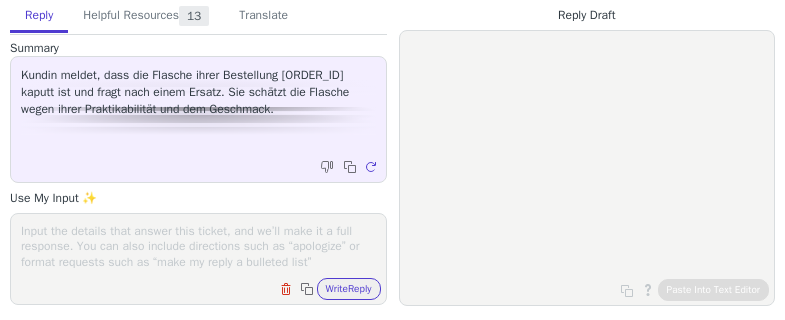 scroll, scrollTop: 0, scrollLeft: 0, axis: both 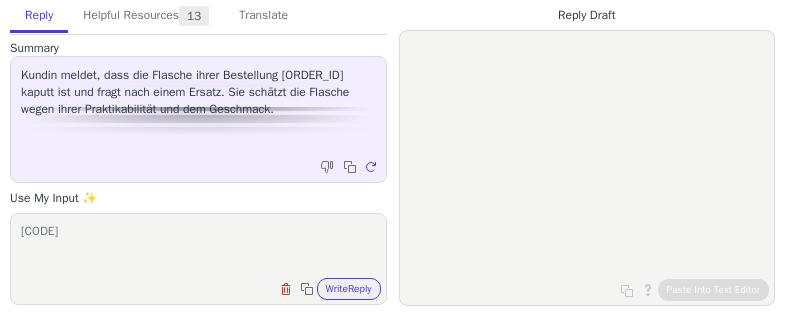 click on "[CODE]" at bounding box center (198, 246) 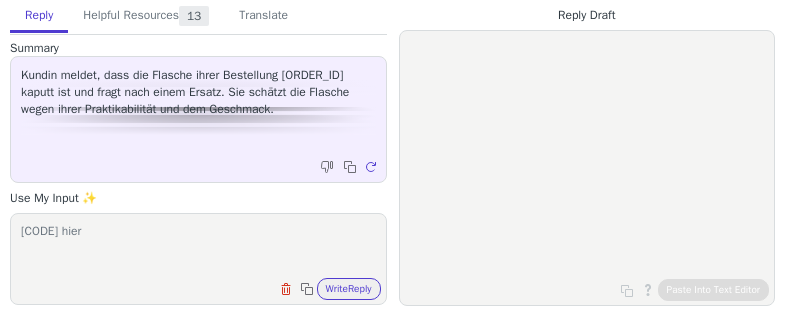 click on "[CODE] hier" at bounding box center (198, 246) 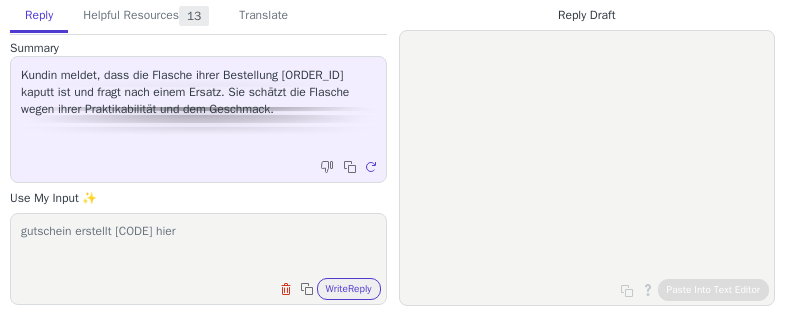 click on "gutschein erstellt SHBNG5EZH95Q hier" at bounding box center (198, 246) 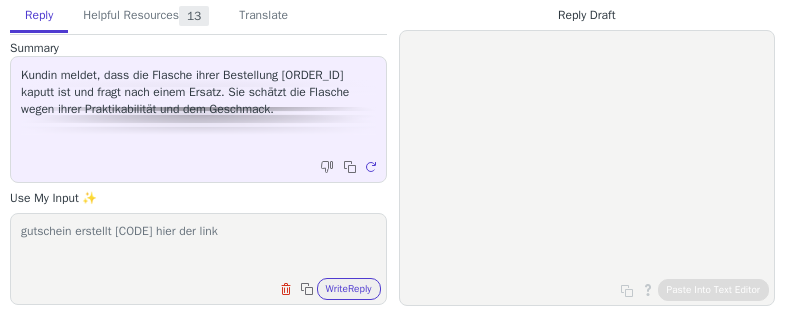 paste on "https://juice-box.at/products/juicebox-summer-vibes-set" 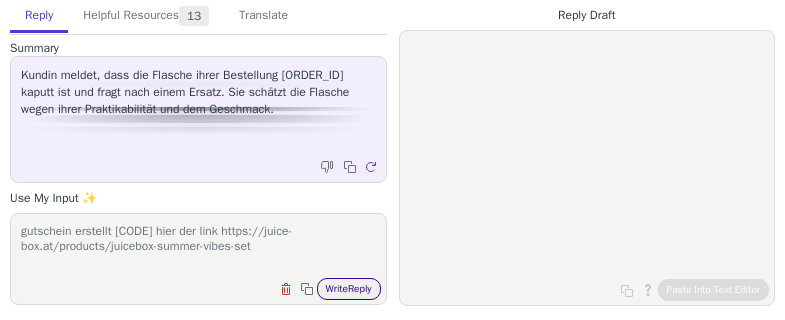 type on "gutschein erstellt SHBNG5EZH95Q hier der link https://juice-box.at/products/juicebox-summer-vibes-set" 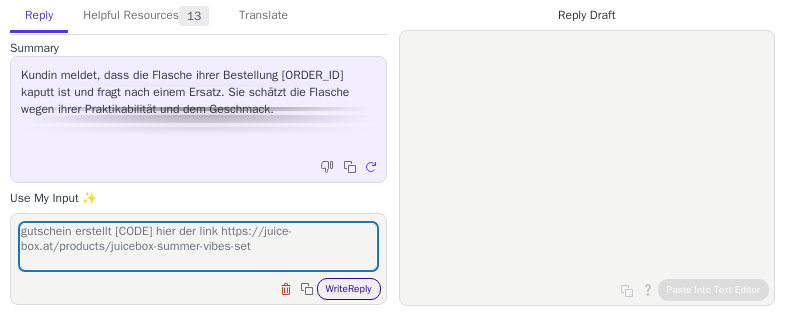 click on "Write  Reply" at bounding box center (349, 289) 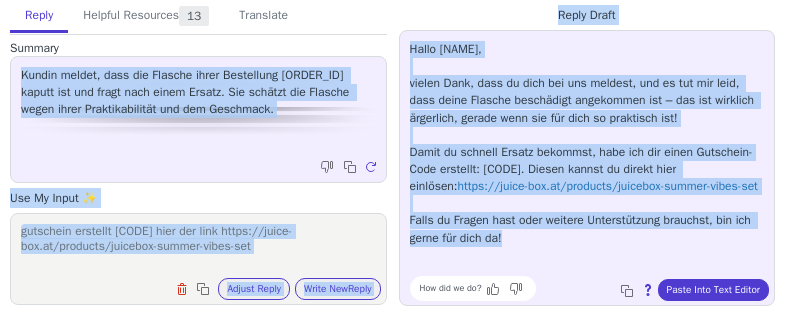drag, startPoint x: 516, startPoint y: 235, endPoint x: 391, endPoint y: 51, distance: 222.44325 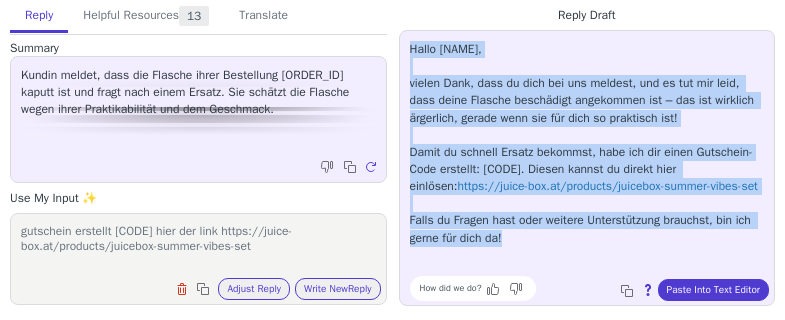 drag, startPoint x: 526, startPoint y: 246, endPoint x: 409, endPoint y: 54, distance: 224.83995 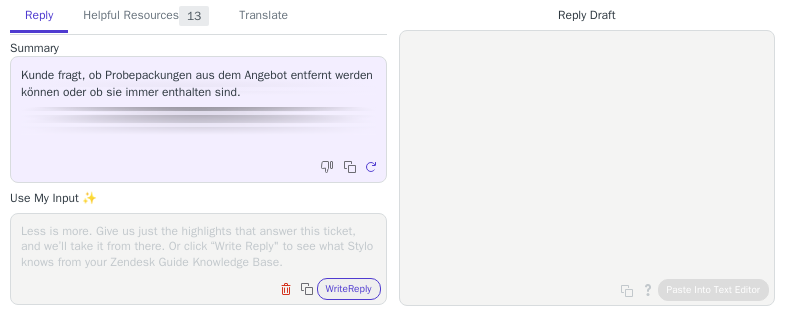 scroll, scrollTop: 0, scrollLeft: 0, axis: both 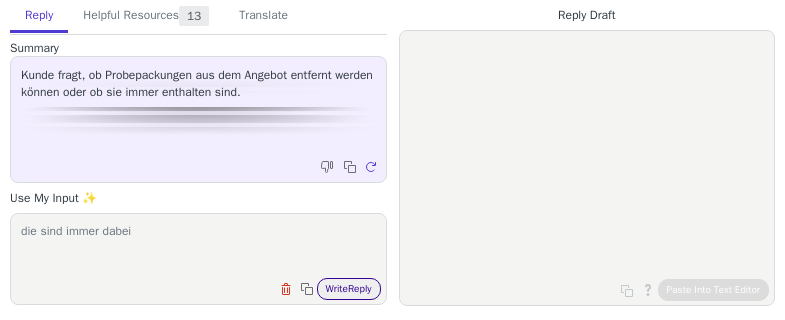 type on "die sind immer dabei" 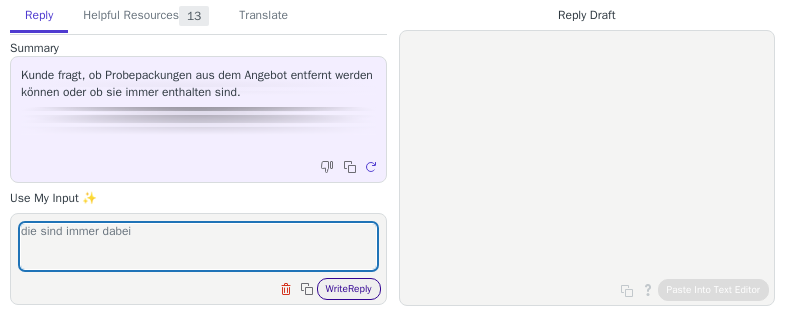 click on "Write  Reply" at bounding box center (349, 289) 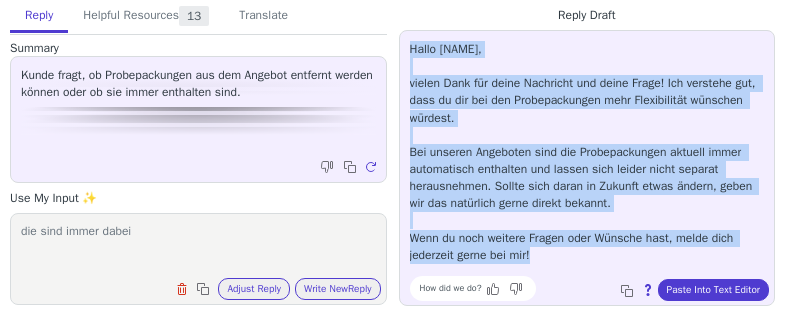 drag, startPoint x: 551, startPoint y: 260, endPoint x: 410, endPoint y: 53, distance: 250.45958 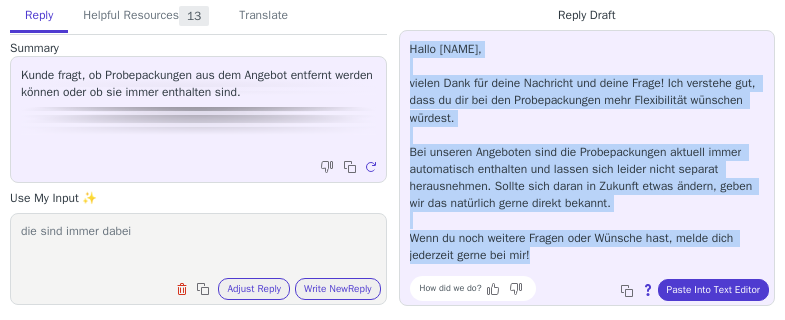 copy on "Hallo Andrea, vielen Dank für deine Nachricht und deine Frage! Ich verstehe gut, dass du dir bei den Probepackungen mehr Flexibilität wünschen würdest. Bei unseren Angeboten sind die Probepackungen aktuell immer automatisch enthalten und lassen sich leider nicht separat herausnehmen. Sollte sich daran in Zukunft etwas ändern, geben wir das natürlich gerne direkt bekannt. Wenn du noch weitere Fragen oder Wünsche hast, melde dich jederzeit gerne bei mir!" 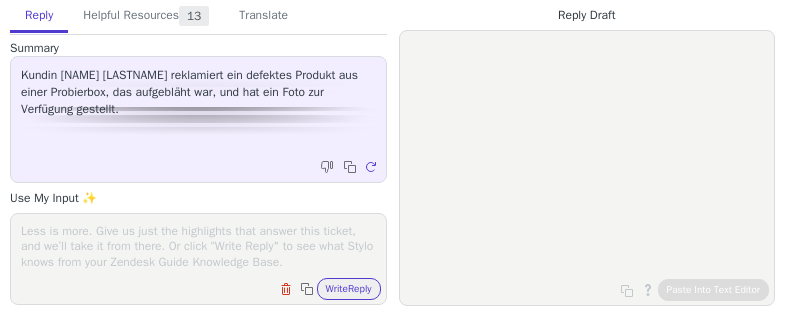 scroll, scrollTop: 0, scrollLeft: 0, axis: both 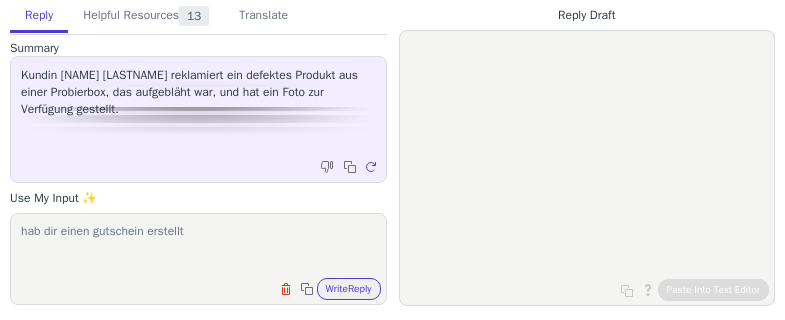 paste on "[CODE]" 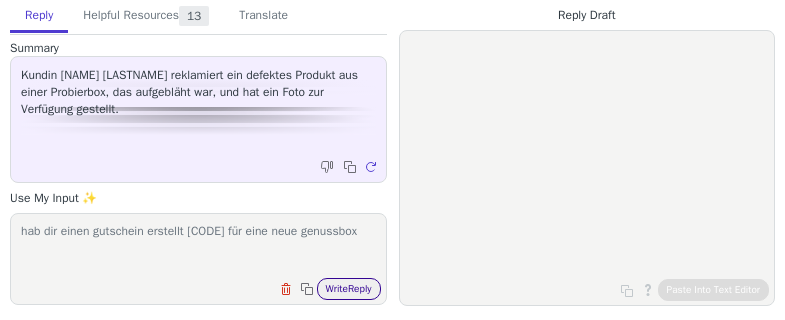 type on "hab dir einen gutschein erstellt [CODE] für eine neue genussbox" 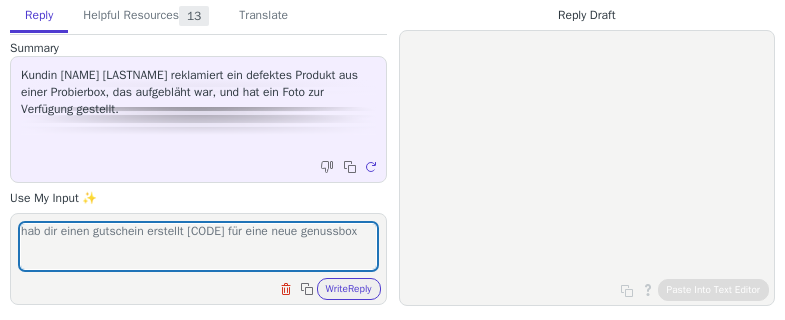 drag, startPoint x: 346, startPoint y: 284, endPoint x: 356, endPoint y: 276, distance: 12.806249 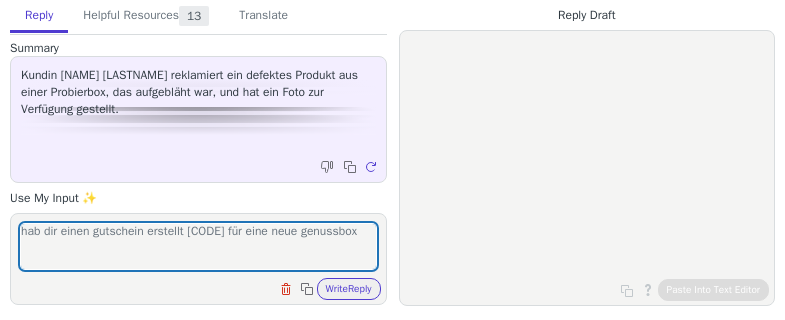 click on "Write  Reply" at bounding box center (349, 289) 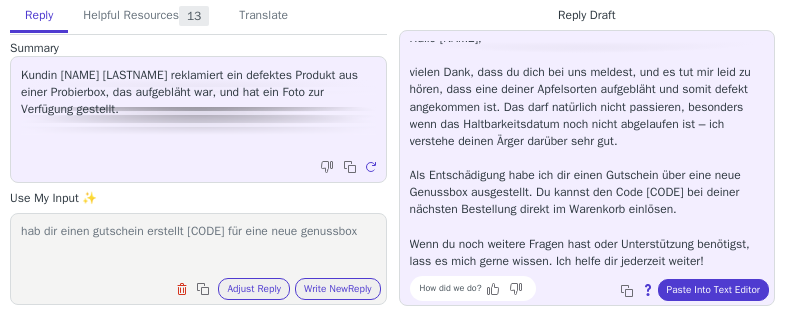 scroll, scrollTop: 28, scrollLeft: 0, axis: vertical 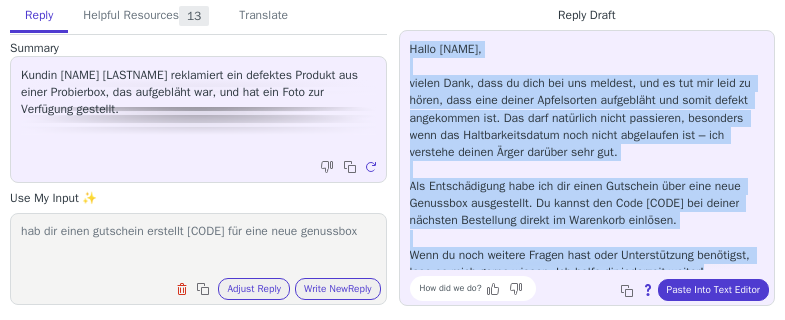 drag, startPoint x: 452, startPoint y: 263, endPoint x: 412, endPoint y: 52, distance: 214.75801 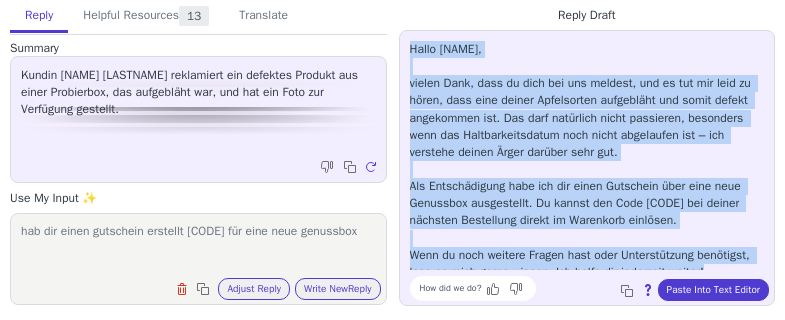 copy on "Hallo [NAME], vielen Dank, dass du dich bei uns meldest, und es tut mir leid zu hören, dass eine deiner Apfelsorten aufgebläht und somit defekt angekommen ist. Das darf natürlich nicht passieren, besonders wenn das Haltbarkeitsdatum noch nicht abgelaufen ist – ich verstehe deinen Ärger darüber sehr gut. Als Entschädigung habe ich dir einen Gutschein über eine neue Genussbox ausgestellt. Du kannst den Code [CODE] bei deiner nächsten Bestellung direkt im Warenkorb einlösen. Wenn du noch weitere Fragen hast oder Unterstützung benötigst, lass es mich gerne wissen. Ich helfe dir jederzeit weiter!" 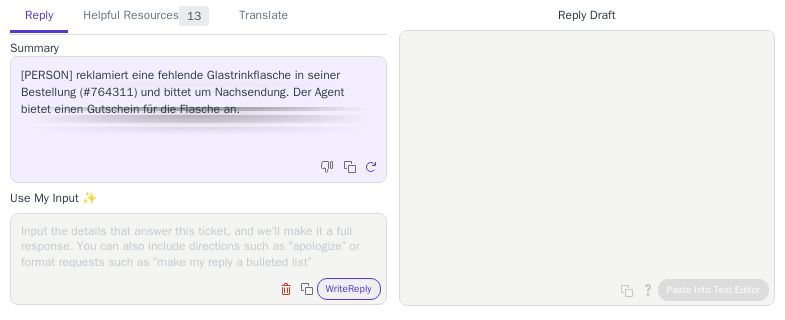 scroll, scrollTop: 0, scrollLeft: 0, axis: both 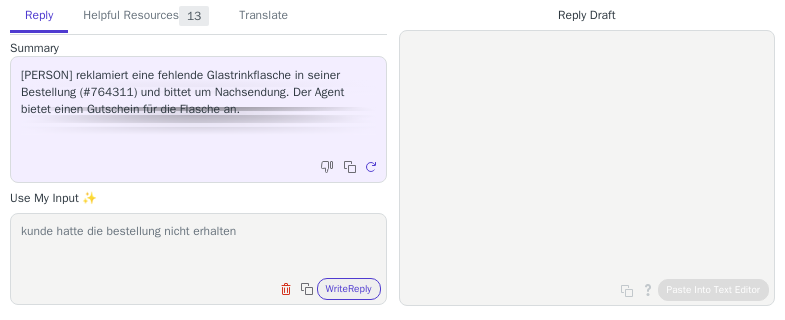 drag, startPoint x: 263, startPoint y: 234, endPoint x: 9, endPoint y: 225, distance: 254.1594 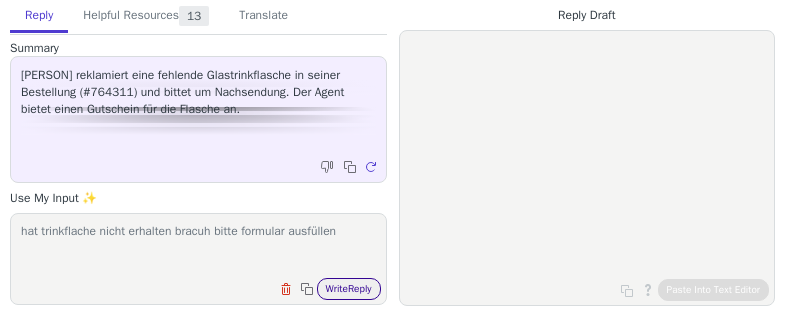 type on "hat trinkflache nicht erhalten bracuh bitte formular ausfüllen" 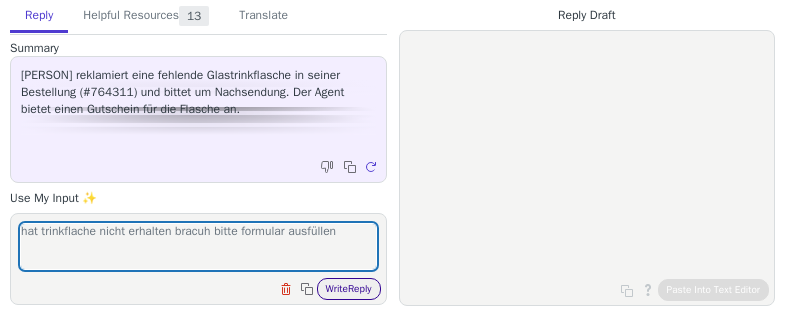 click on "Write  Reply" at bounding box center (349, 289) 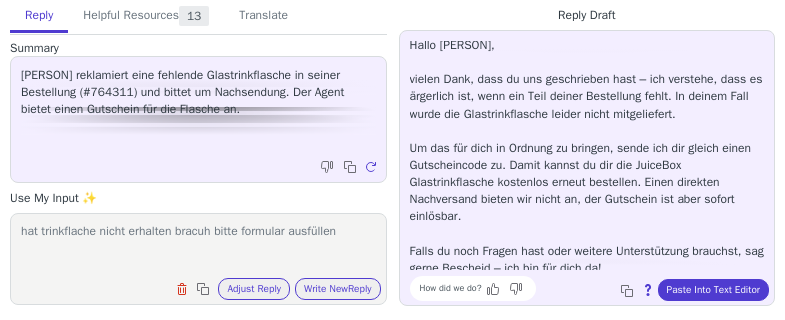 scroll, scrollTop: 11, scrollLeft: 0, axis: vertical 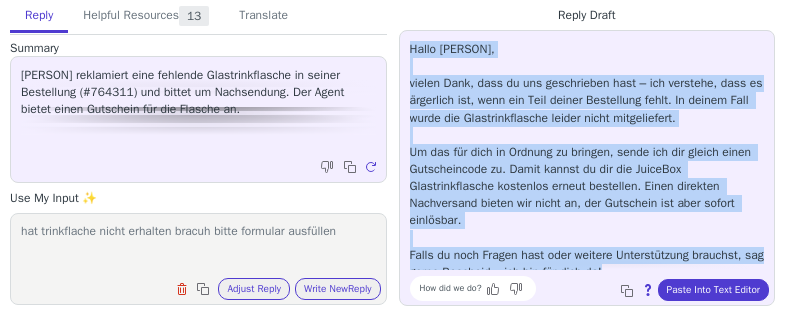 drag, startPoint x: 585, startPoint y: 259, endPoint x: 399, endPoint y: 54, distance: 276.805 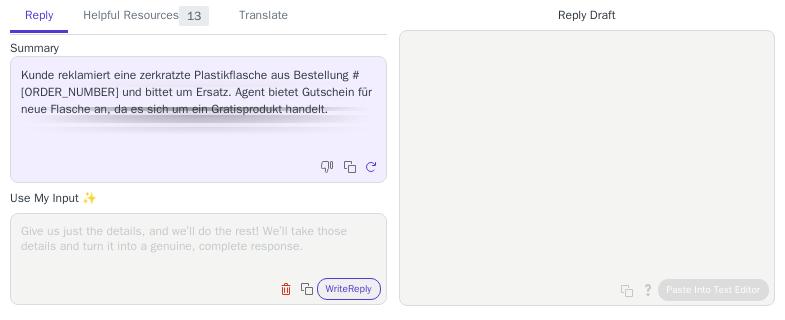 scroll, scrollTop: 0, scrollLeft: 0, axis: both 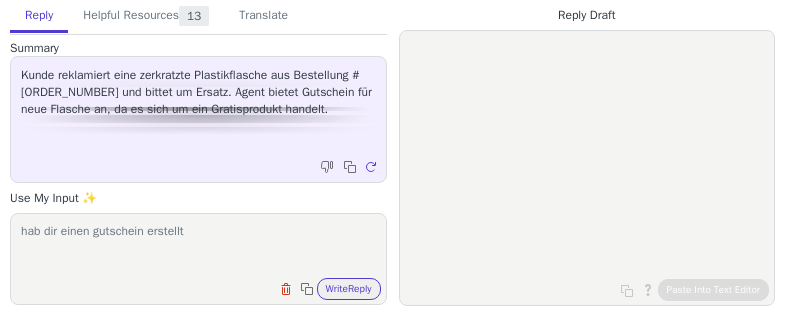 paste on "PQN7K0YNH83K" 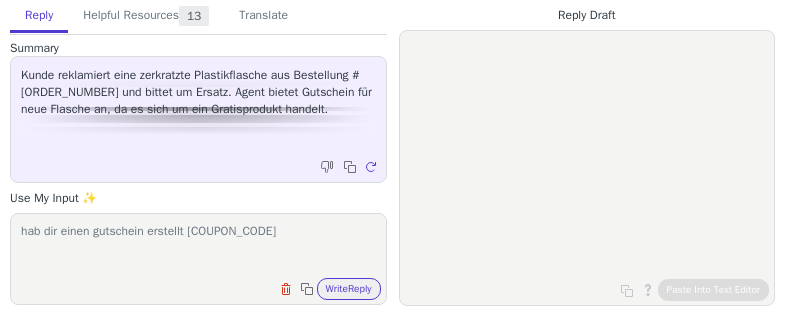 click on "hab dir einen gutschein erstellt PQN7K0YNH83K" at bounding box center [198, 246] 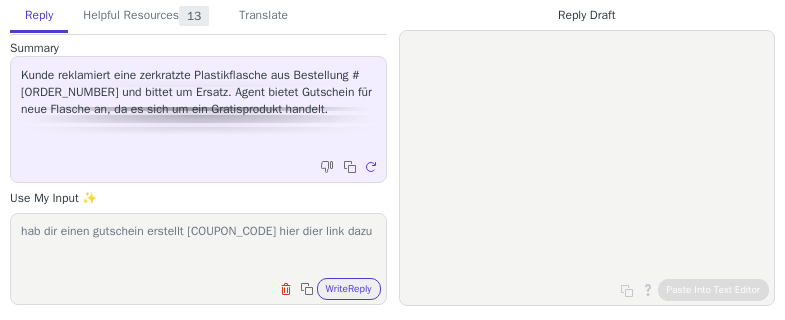 paste on "https://juice-box.at/products/juicebox-summer-vibes-set" 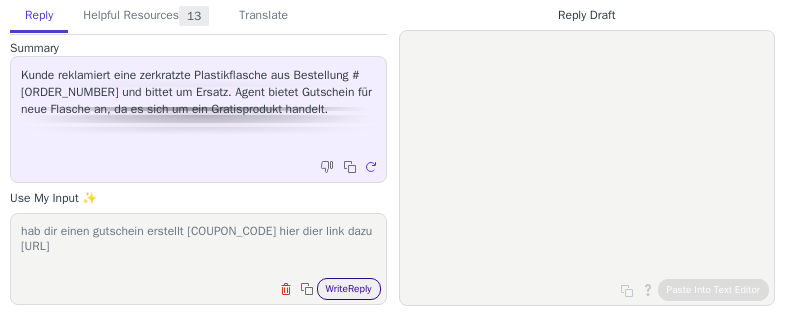 type on "hab dir einen gutschein erstellt PQN7K0YNH83K hier dier link dazu https://juice-box.at/products/juicebox-summer-vibes-set" 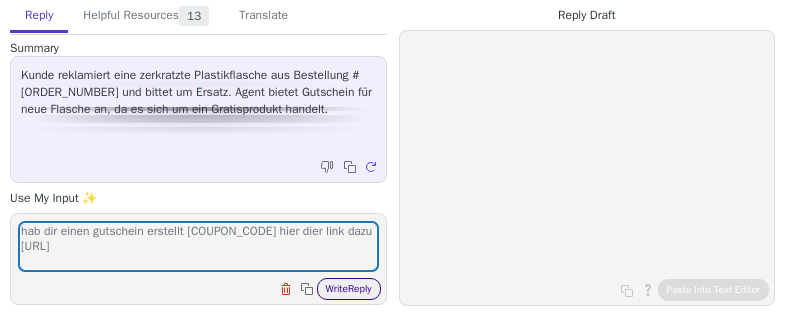 click on "Write  Reply" at bounding box center (349, 289) 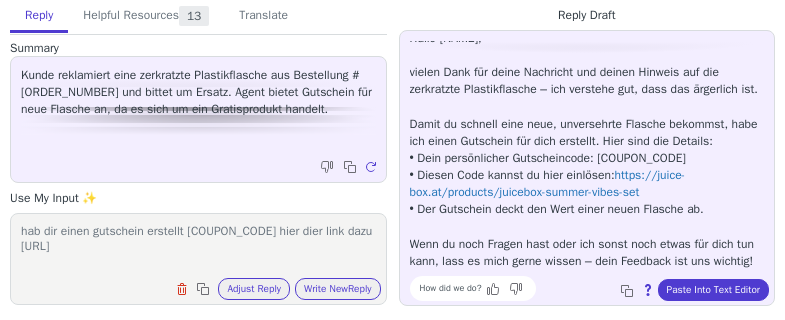 scroll, scrollTop: 45, scrollLeft: 0, axis: vertical 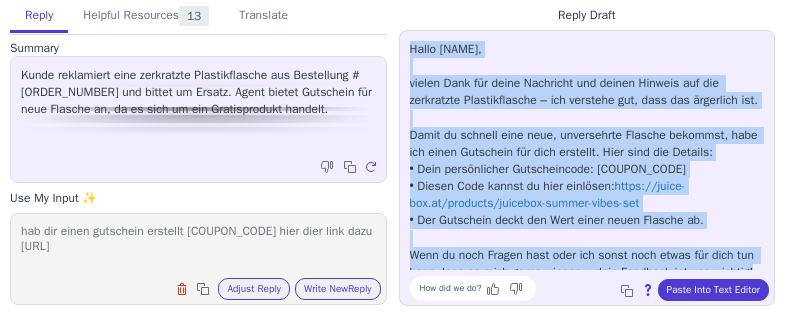 drag, startPoint x: 431, startPoint y: 258, endPoint x: 398, endPoint y: 51, distance: 209.61394 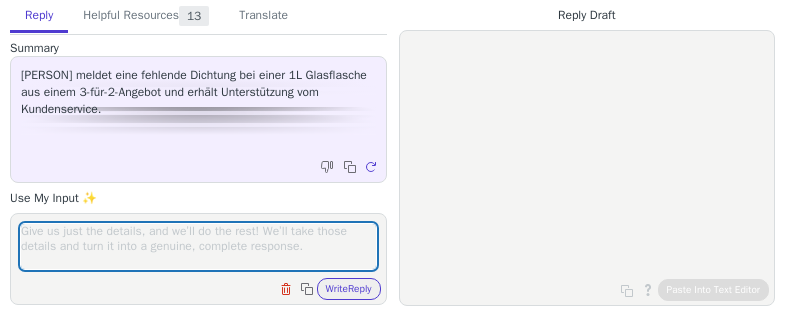 scroll, scrollTop: 0, scrollLeft: 0, axis: both 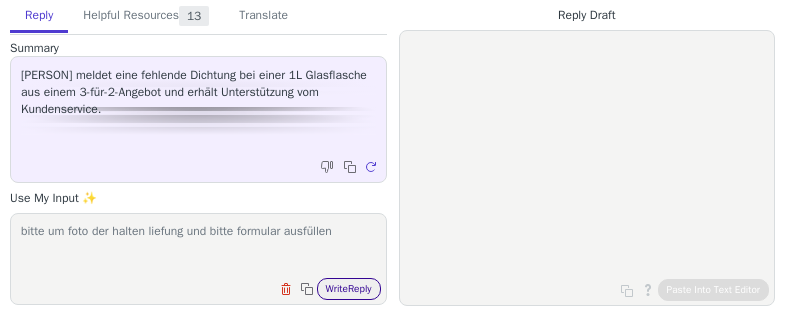 click on "Write  Reply" at bounding box center (349, 289) 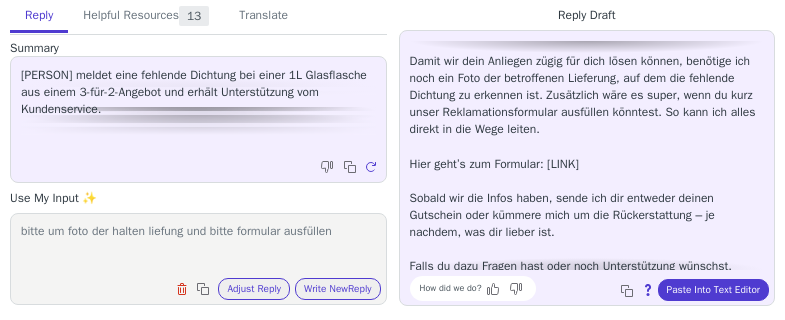 scroll, scrollTop: 97, scrollLeft: 0, axis: vertical 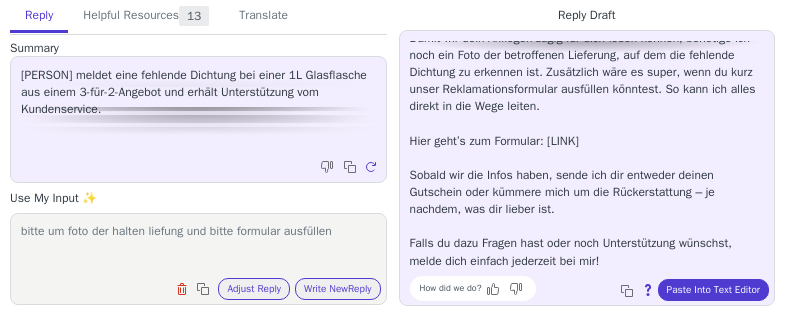click on "bitte um foto der halten liefung und bitte formular ausfüllen" at bounding box center (198, 246) 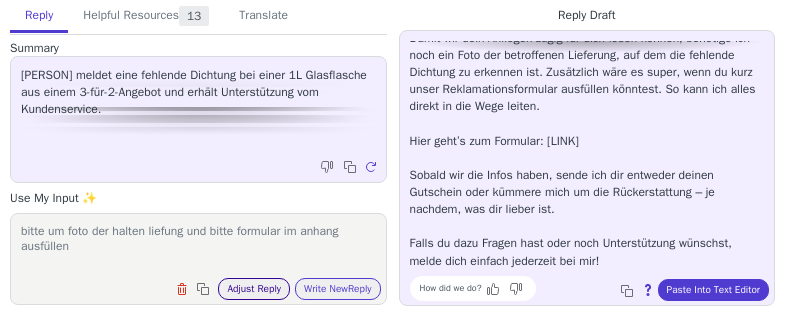 type on "bitte um foto der halten liefung und bitte formular im anhang ausfüllen" 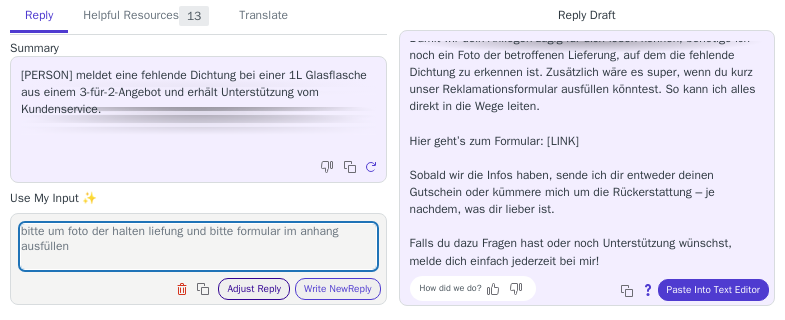 click on "Adjust Reply" at bounding box center [254, 289] 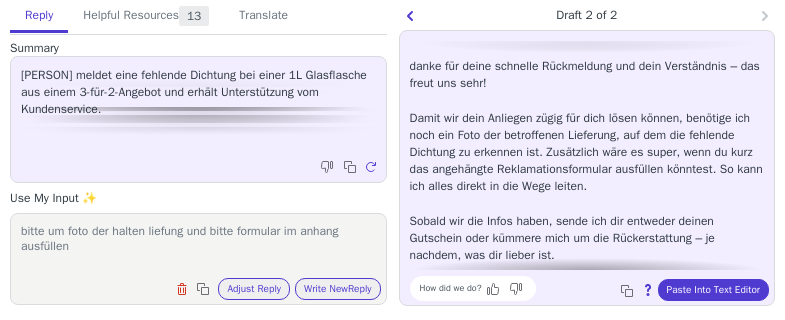 scroll, scrollTop: 62, scrollLeft: 0, axis: vertical 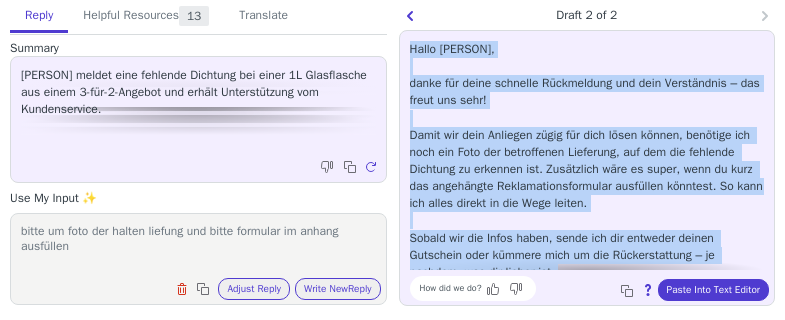 drag, startPoint x: 626, startPoint y: 261, endPoint x: 400, endPoint y: 57, distance: 304.4536 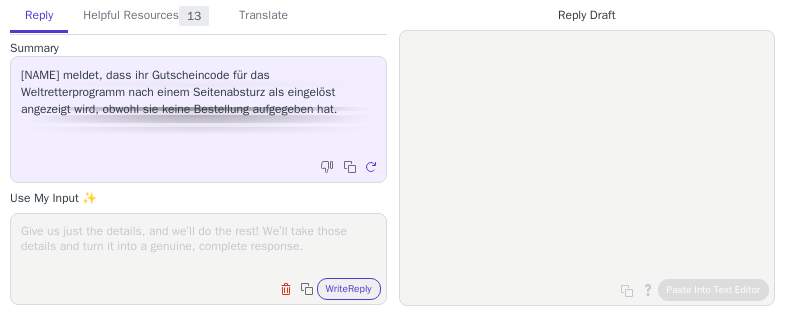 scroll, scrollTop: 0, scrollLeft: 0, axis: both 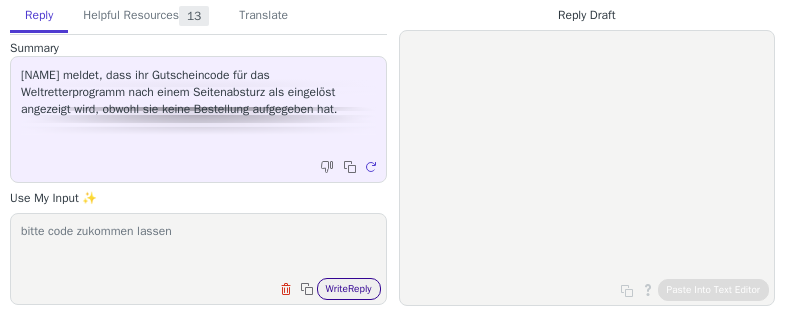 click on "Write  Reply" at bounding box center [349, 289] 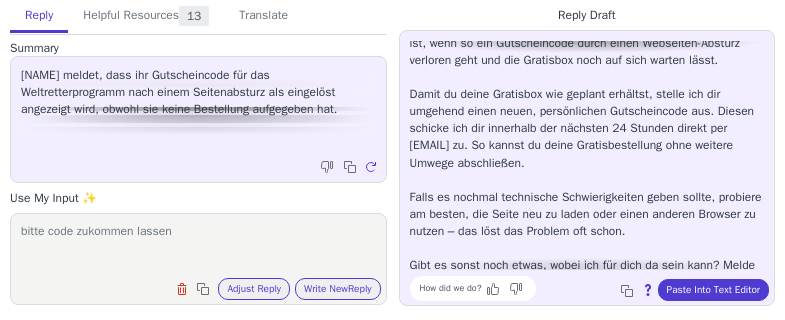scroll, scrollTop: 97, scrollLeft: 0, axis: vertical 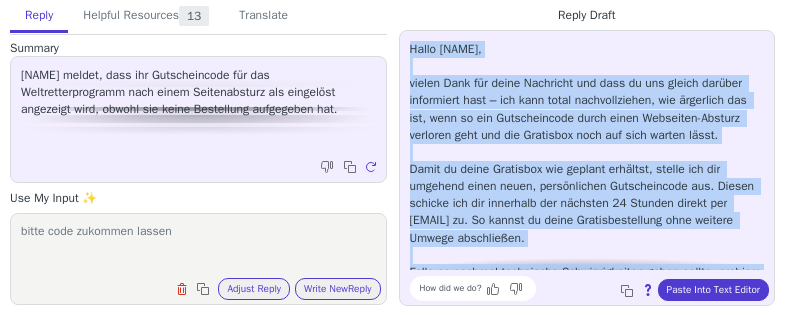 drag, startPoint x: 604, startPoint y: 263, endPoint x: 401, endPoint y: 43, distance: 299.34763 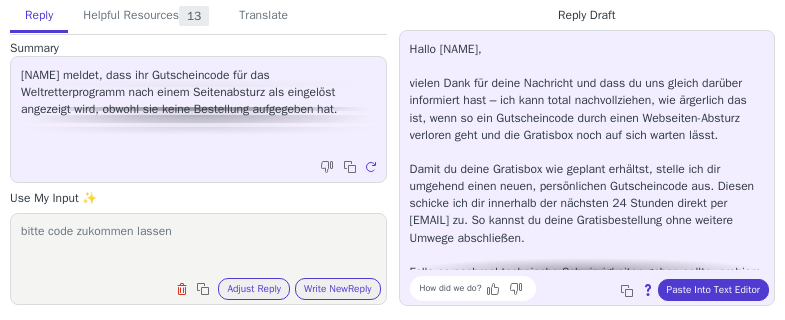 click on "bitte code zukommen lassen" at bounding box center (198, 246) 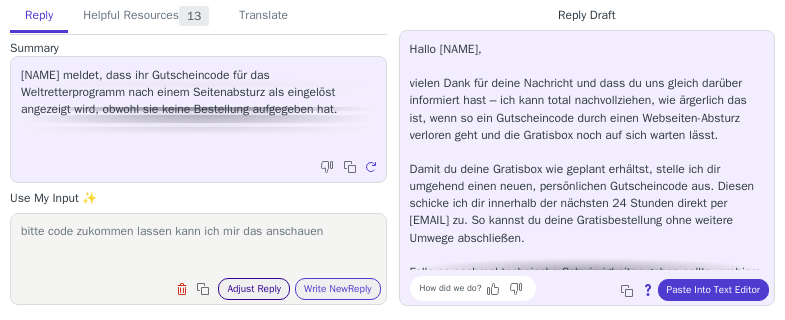 type on "bitte code zukommen lassen kann ich mir das anschauen" 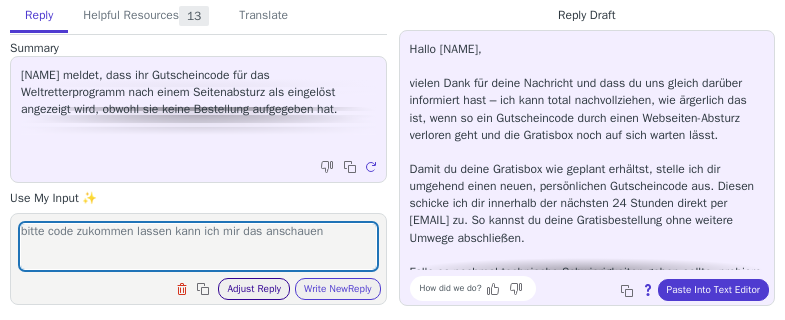 click on "Adjust Reply" at bounding box center [254, 289] 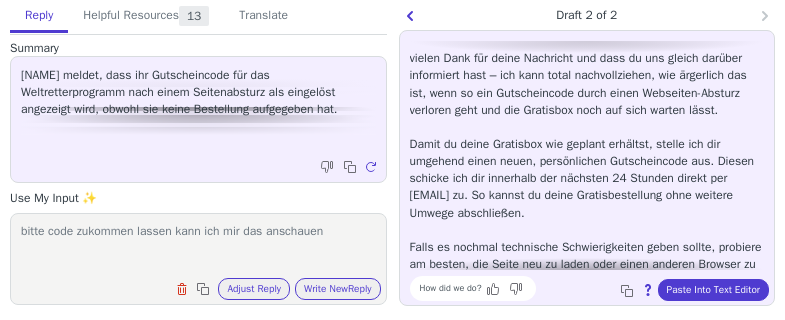 scroll, scrollTop: 97, scrollLeft: 0, axis: vertical 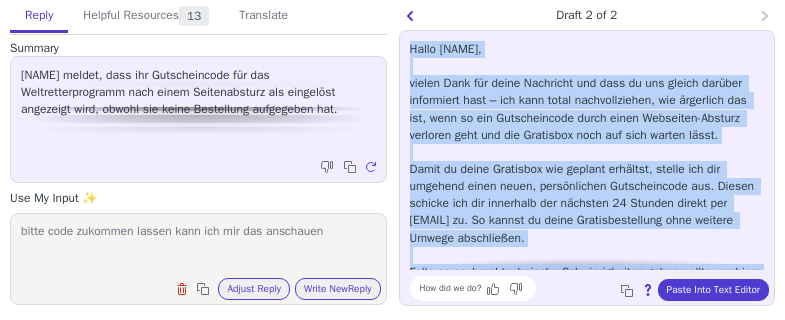 drag, startPoint x: 621, startPoint y: 263, endPoint x: 402, endPoint y: 48, distance: 306.89737 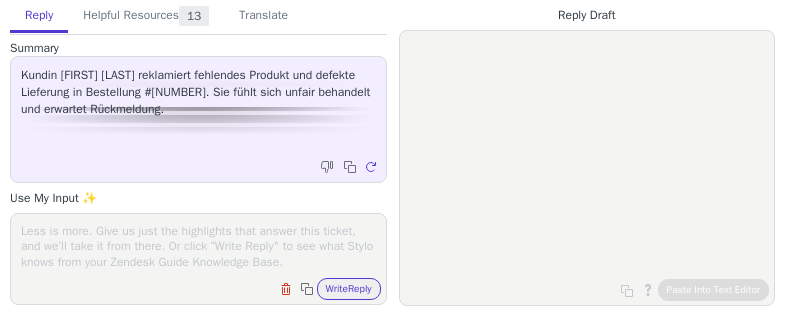 scroll, scrollTop: 0, scrollLeft: 0, axis: both 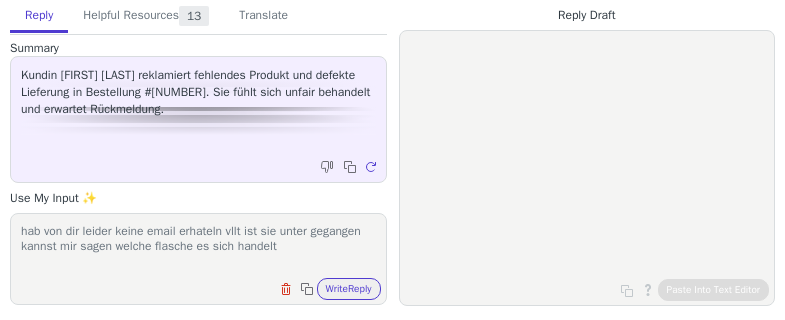 type on "hab von dir leider keine email erhateln vllt ist sie unter gegangen kannst mir sagen welche flasche es sich handelt" 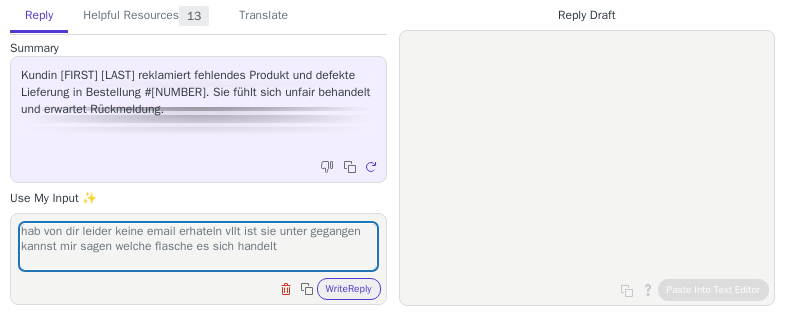click on "Clear field Copy to clipboard Write  Reply" at bounding box center (208, 287) 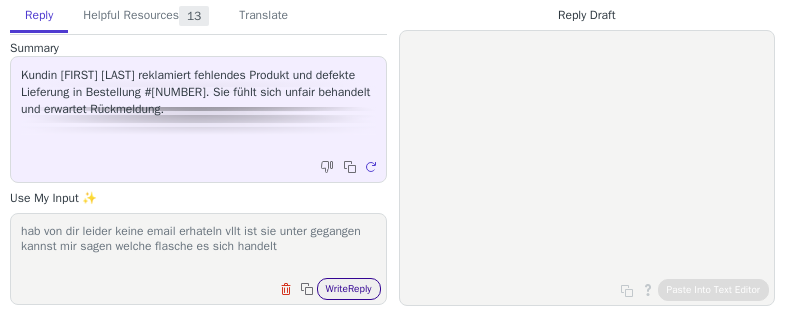 click on "Write  Reply" at bounding box center (349, 289) 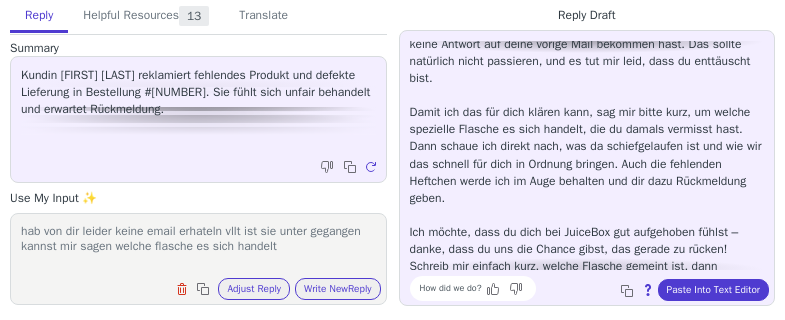 scroll, scrollTop: 97, scrollLeft: 0, axis: vertical 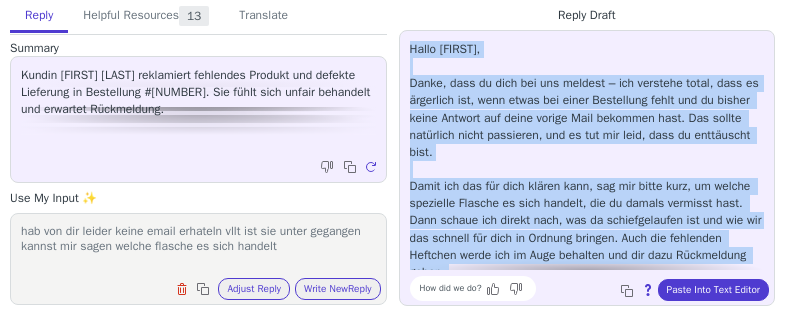 drag, startPoint x: 621, startPoint y: 265, endPoint x: 398, endPoint y: 55, distance: 306.3152 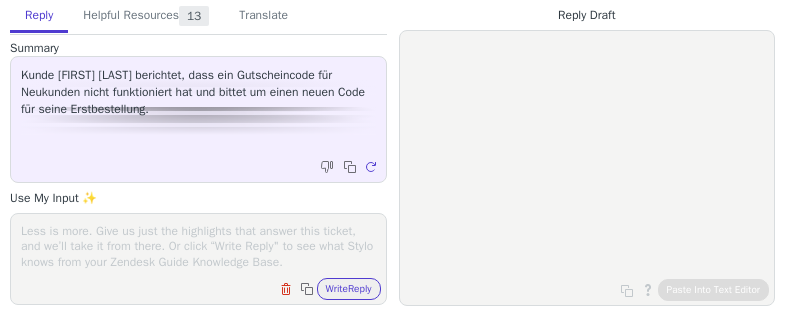scroll, scrollTop: 0, scrollLeft: 0, axis: both 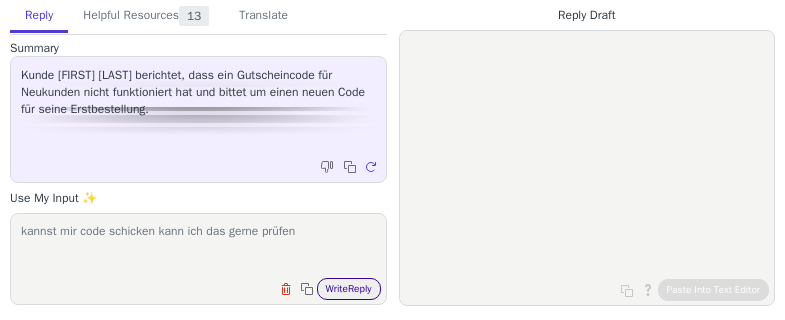 type on "kannst mir code schicken kann ich das gerne prüfen" 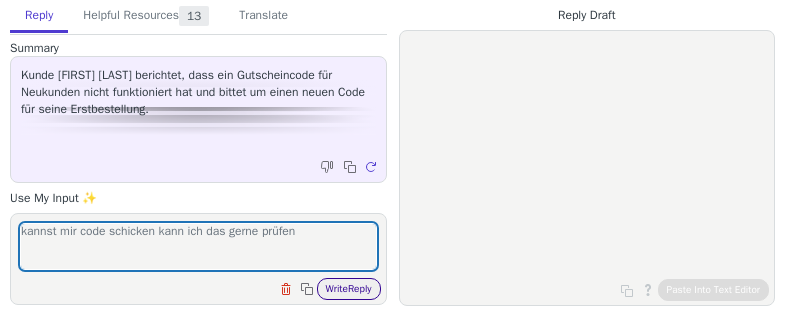 click on "Write  Reply" at bounding box center [349, 289] 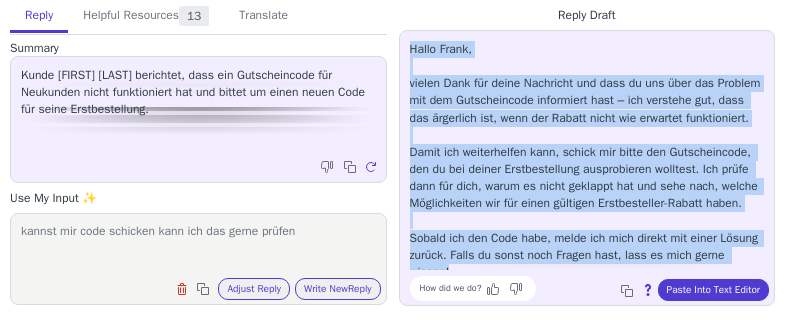 drag, startPoint x: 768, startPoint y: 257, endPoint x: 404, endPoint y: 51, distance: 418.24872 